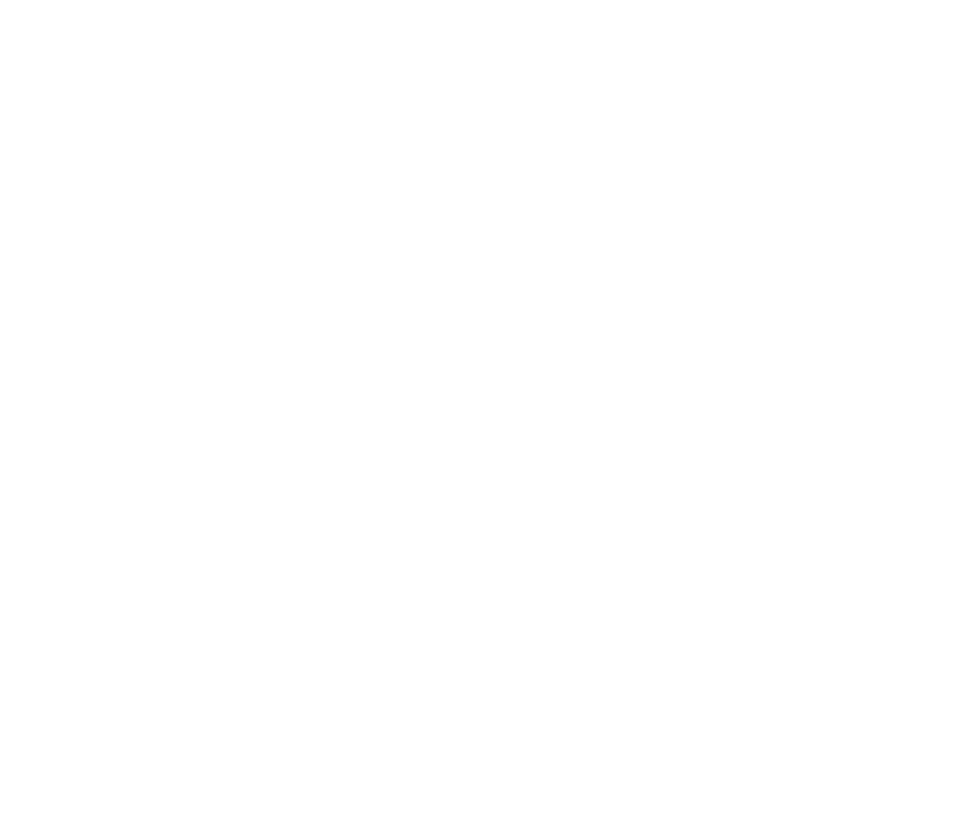scroll, scrollTop: 0, scrollLeft: 0, axis: both 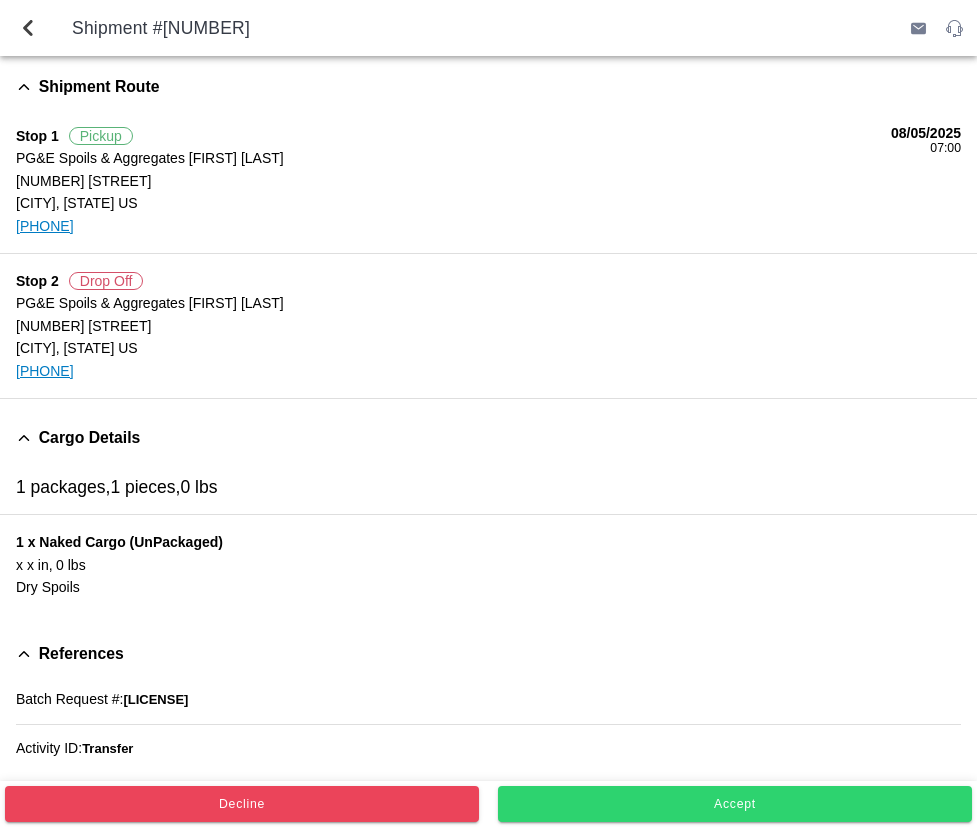 click on "Shipment #[NUMBER]" at bounding box center (488, 28) 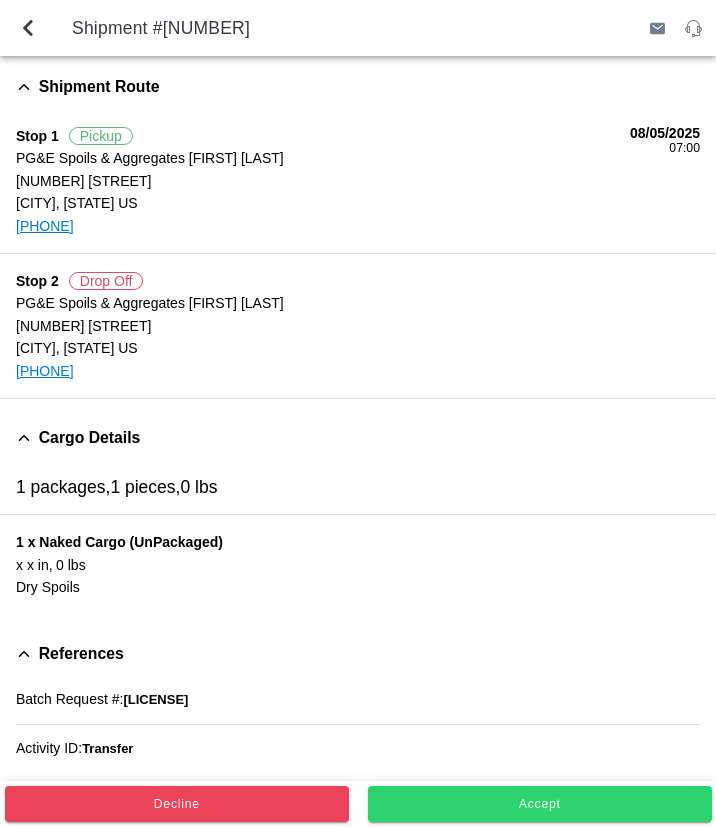 click on "Accept" 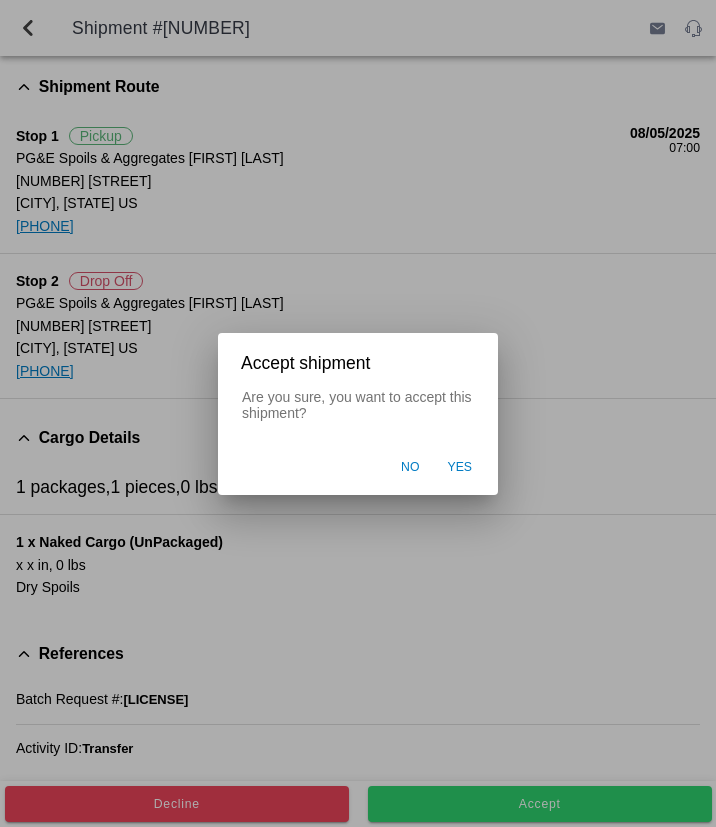 click on "Yes" at bounding box center (459, 468) 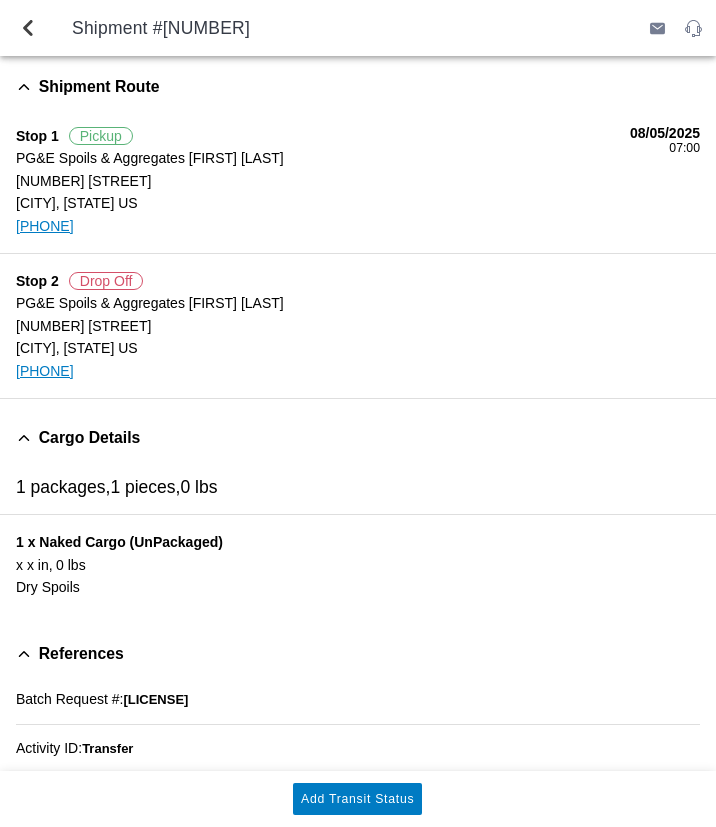 click at bounding box center [28, 28] 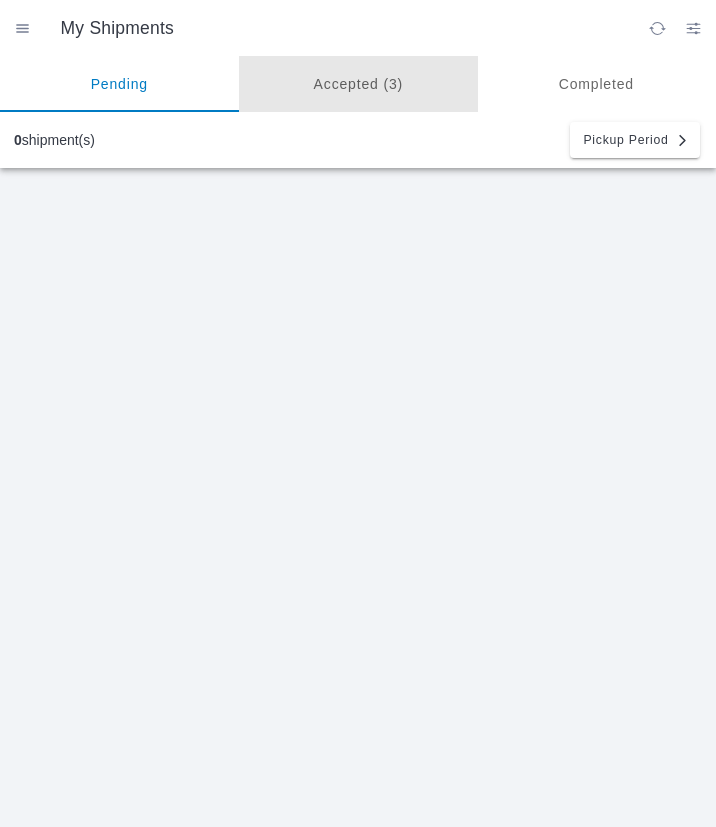 click on "Accepted (3)" at bounding box center (358, 84) 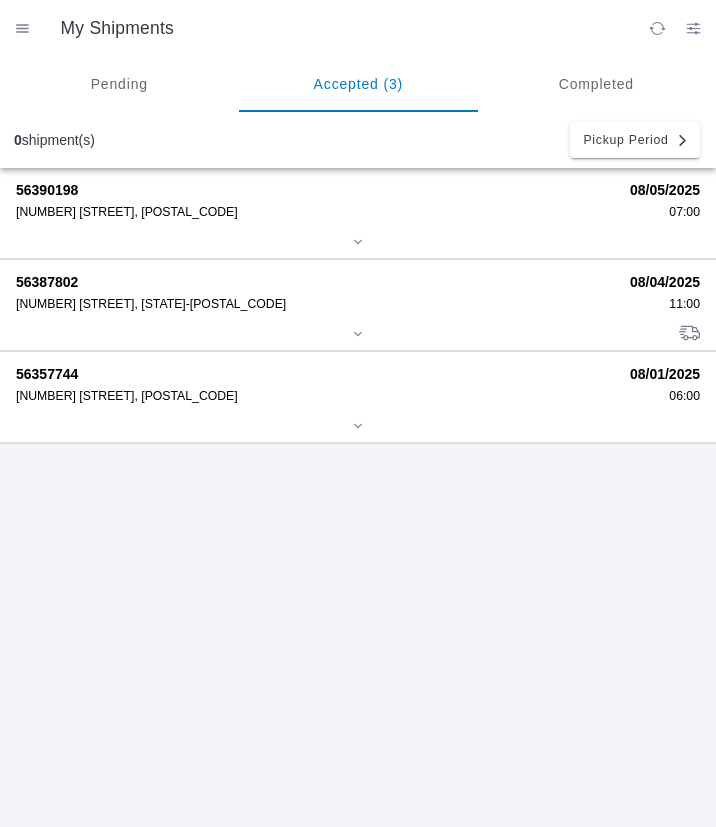 click at bounding box center (22, 28) 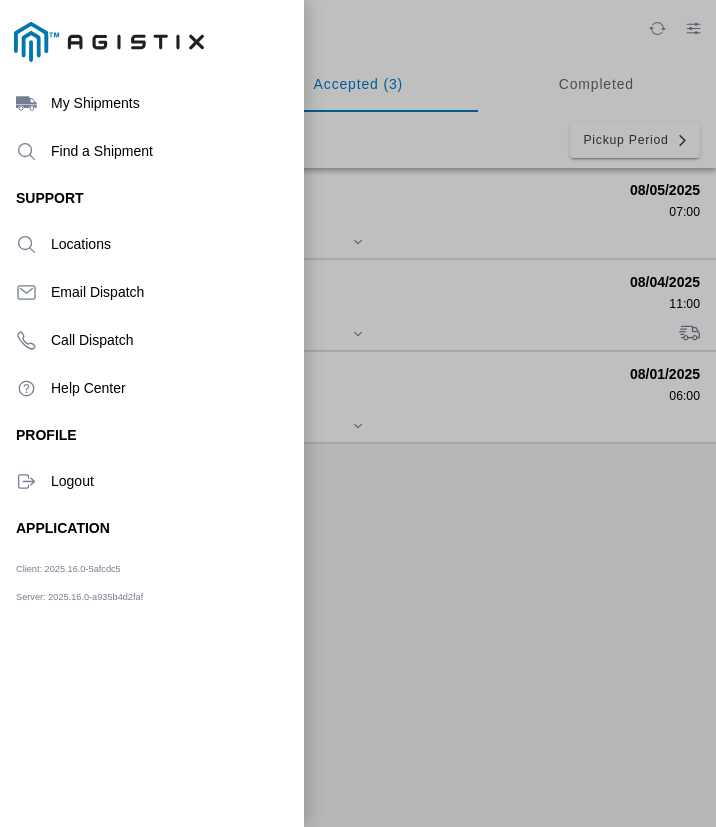 click 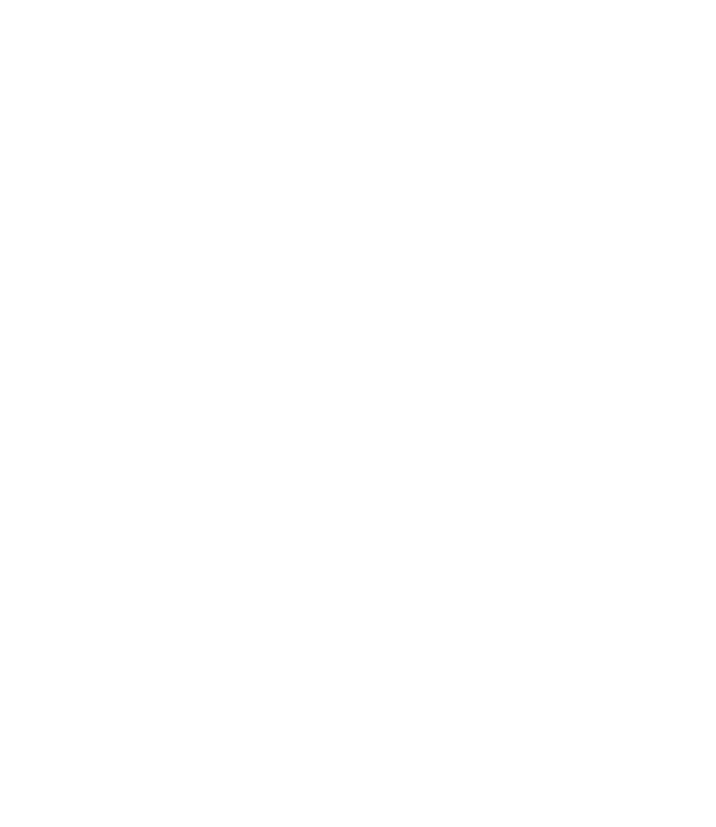 scroll, scrollTop: 0, scrollLeft: 0, axis: both 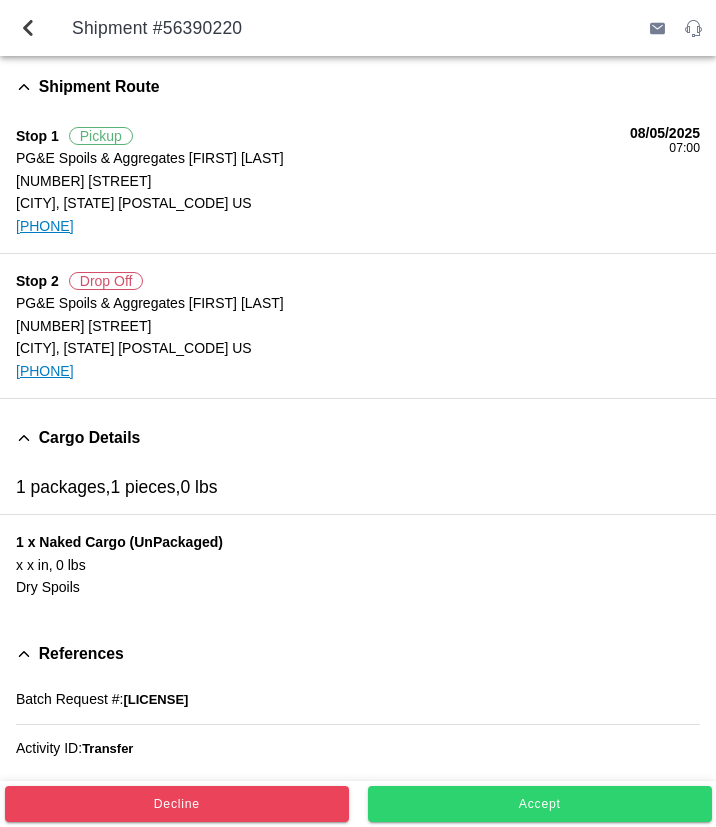 click on "Accept" 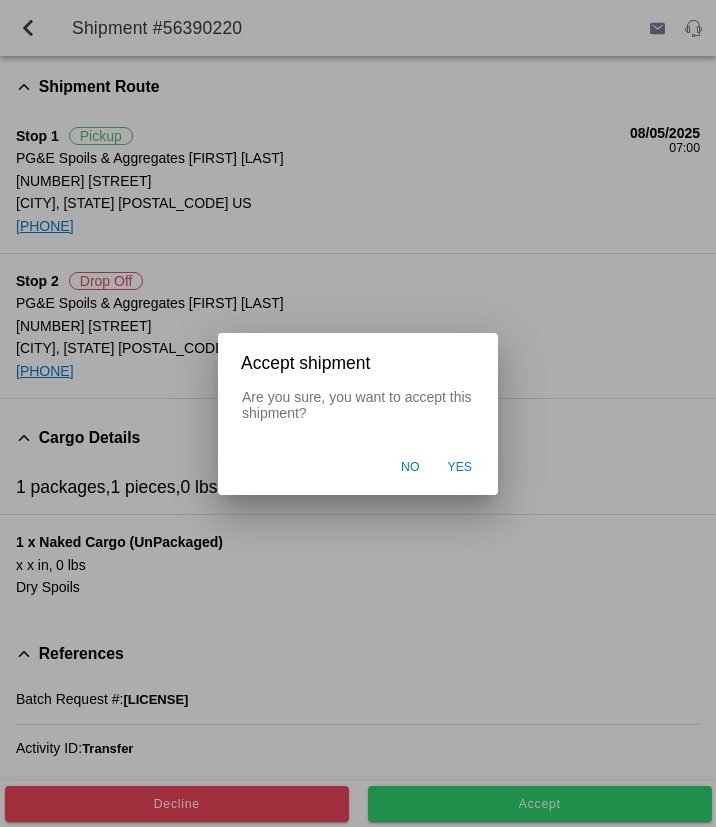 click on "Yes" at bounding box center [459, 468] 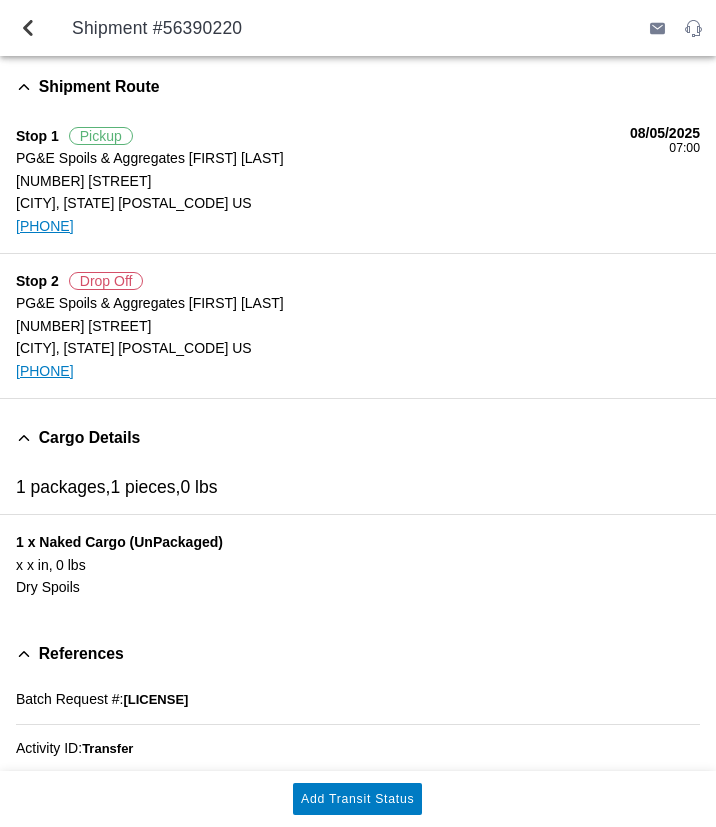 click at bounding box center (28, 28) 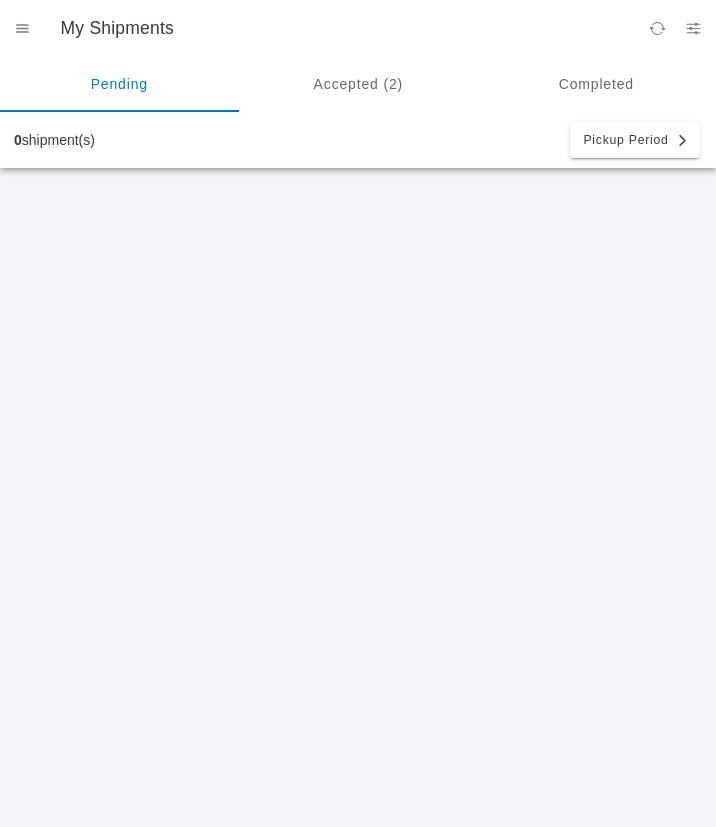 click at bounding box center (22, 28) 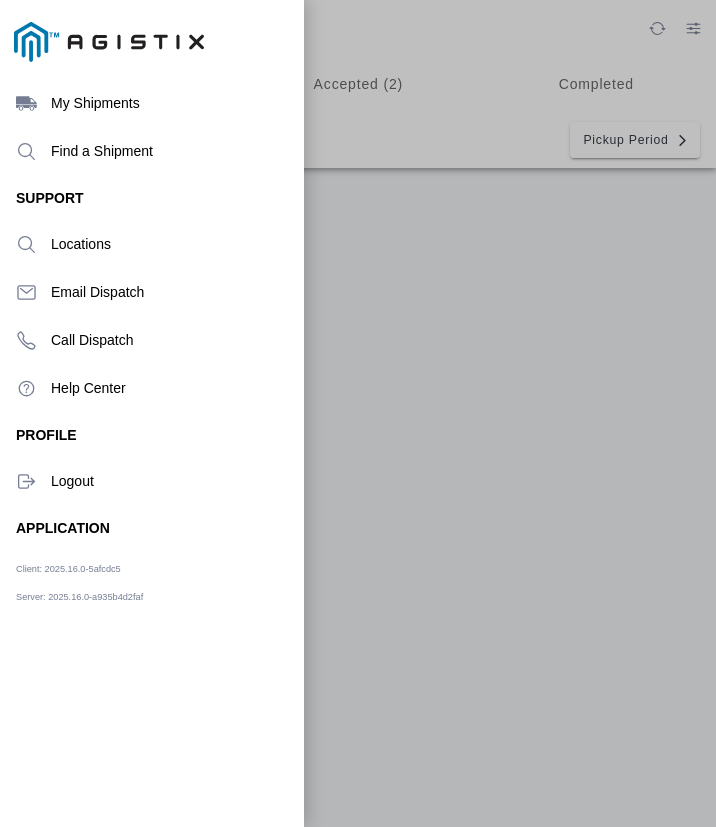 click 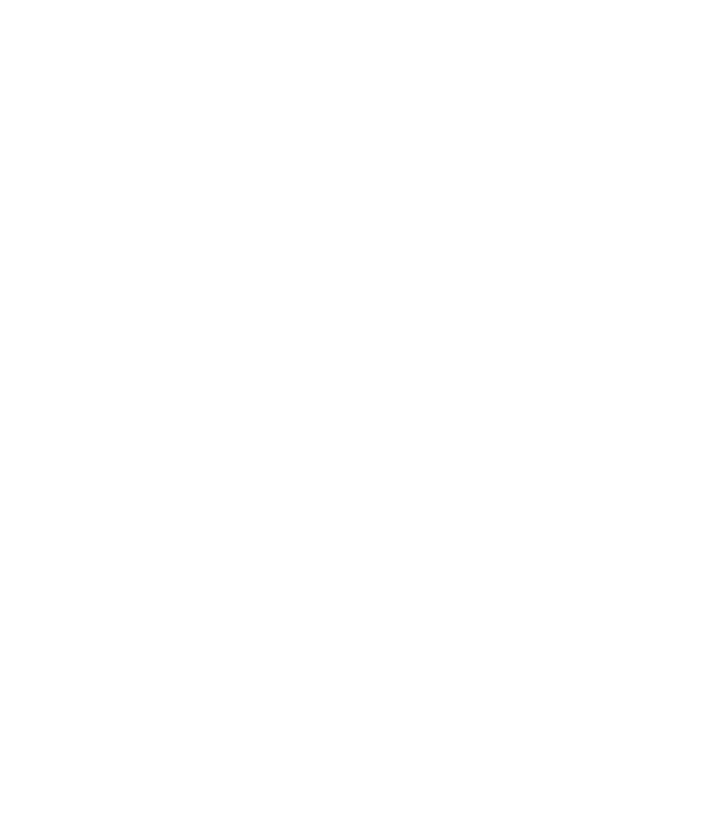 scroll, scrollTop: 0, scrollLeft: 0, axis: both 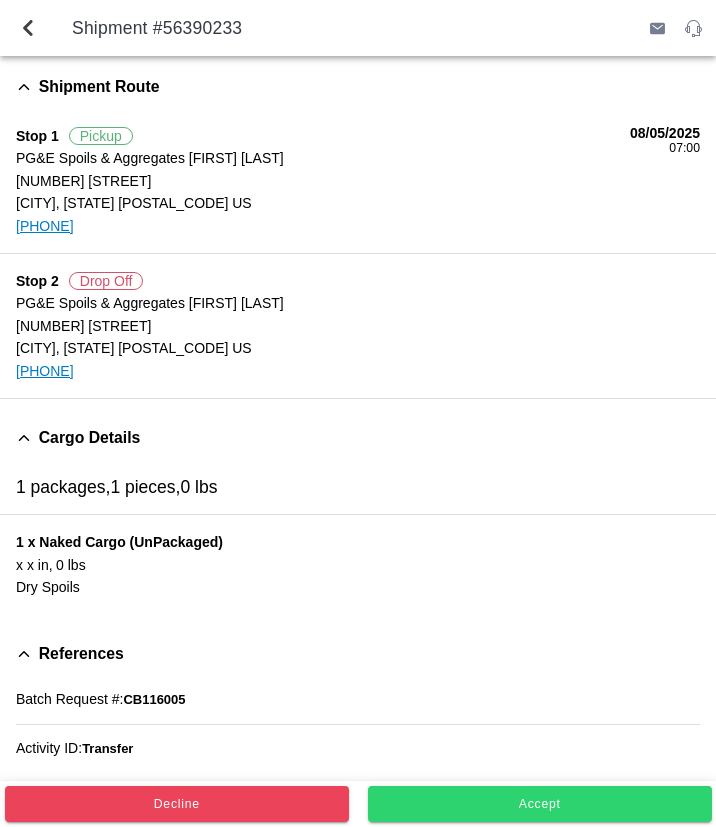click on "Accept" 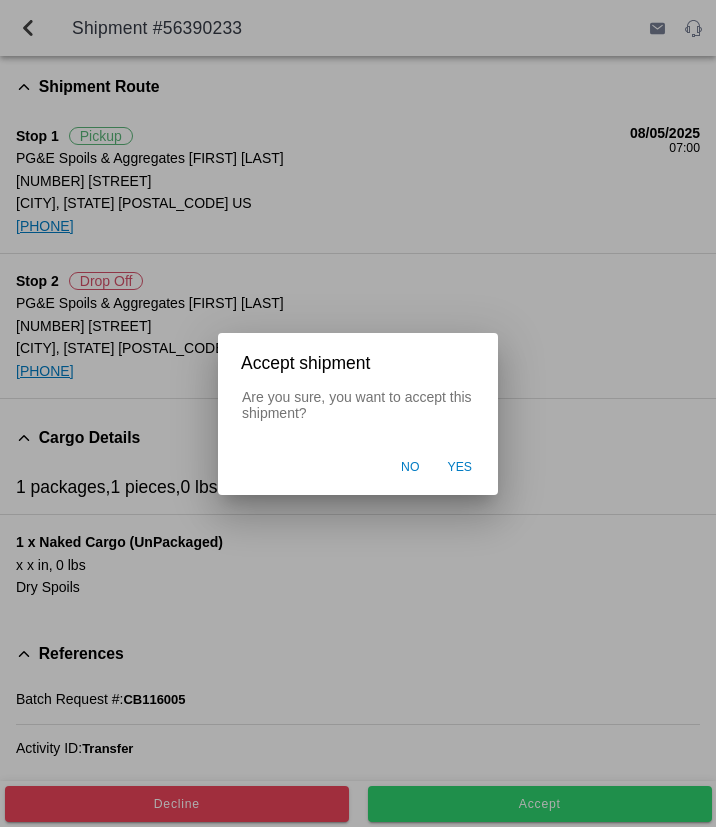click on "Yes" at bounding box center (459, 468) 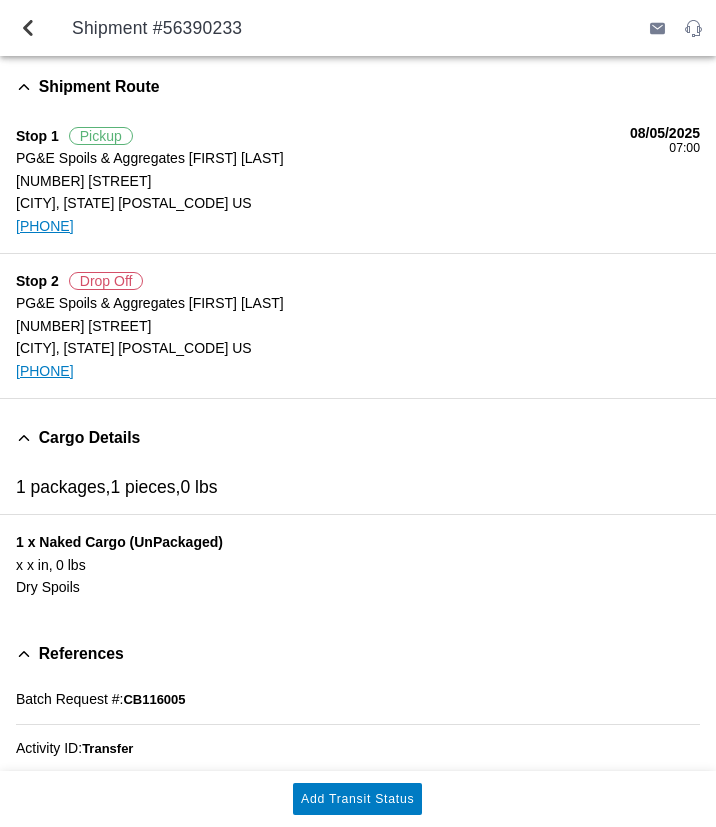 click at bounding box center [28, 28] 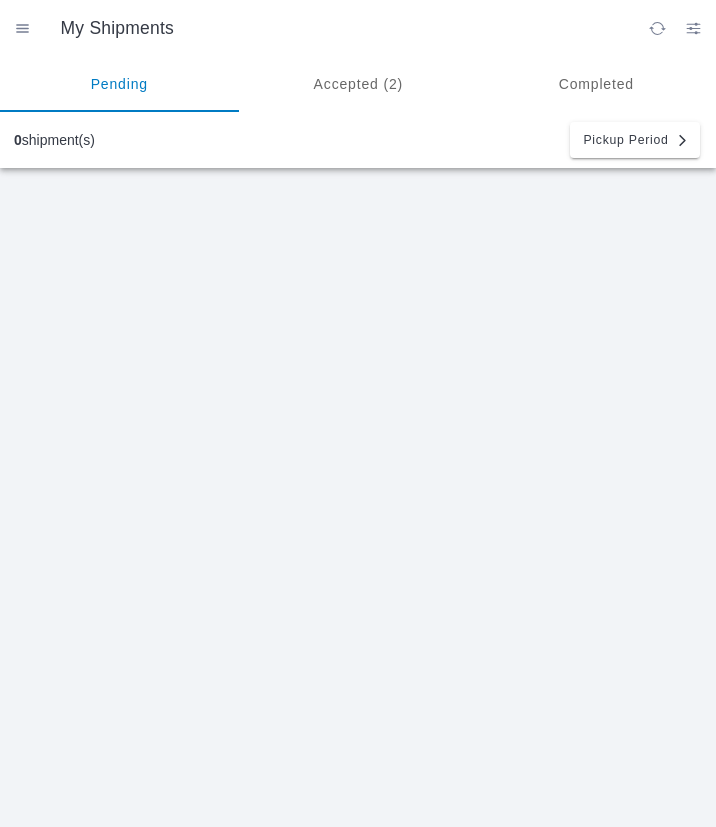 click at bounding box center (22, 28) 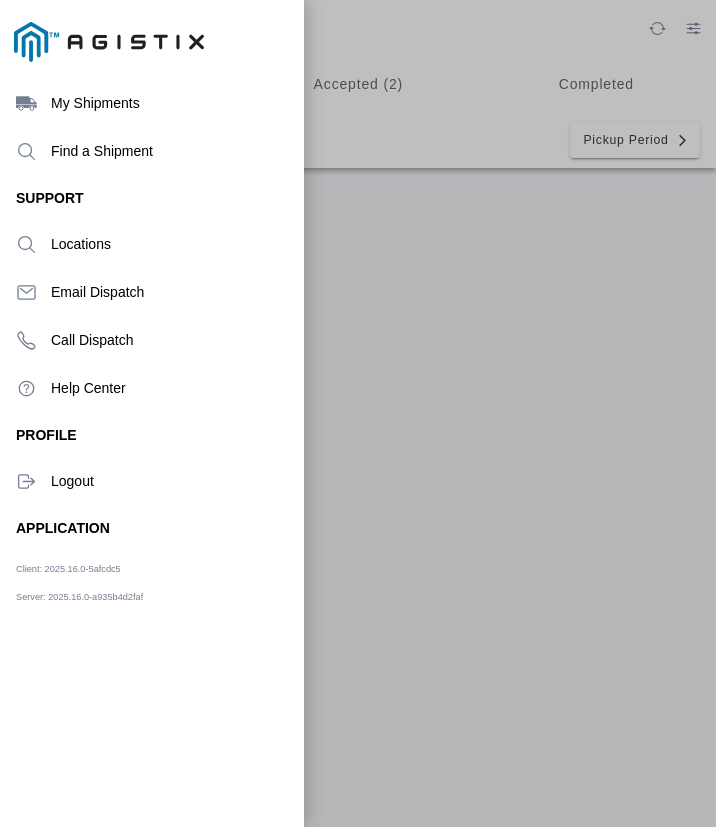 click 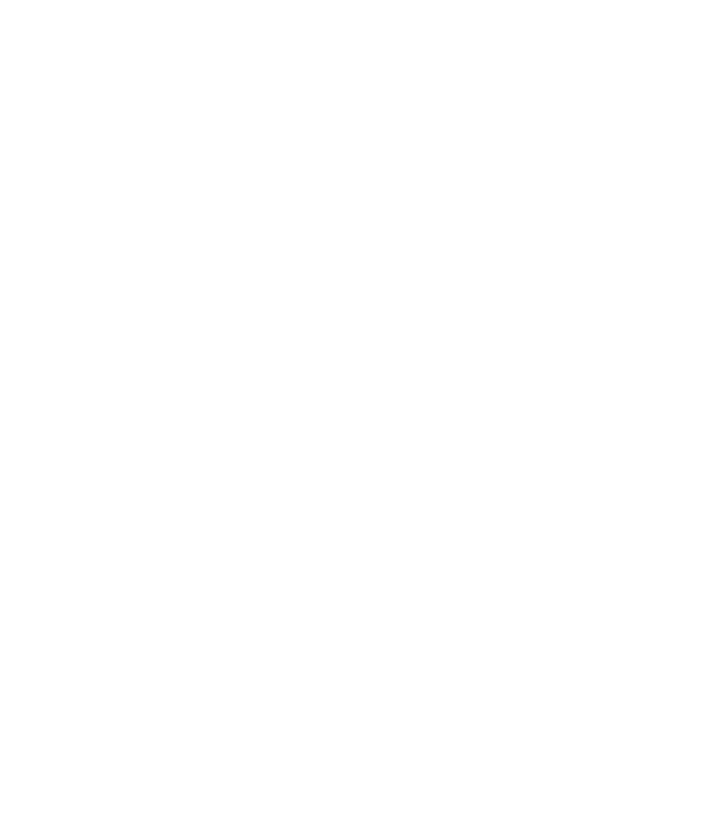 scroll, scrollTop: 0, scrollLeft: 0, axis: both 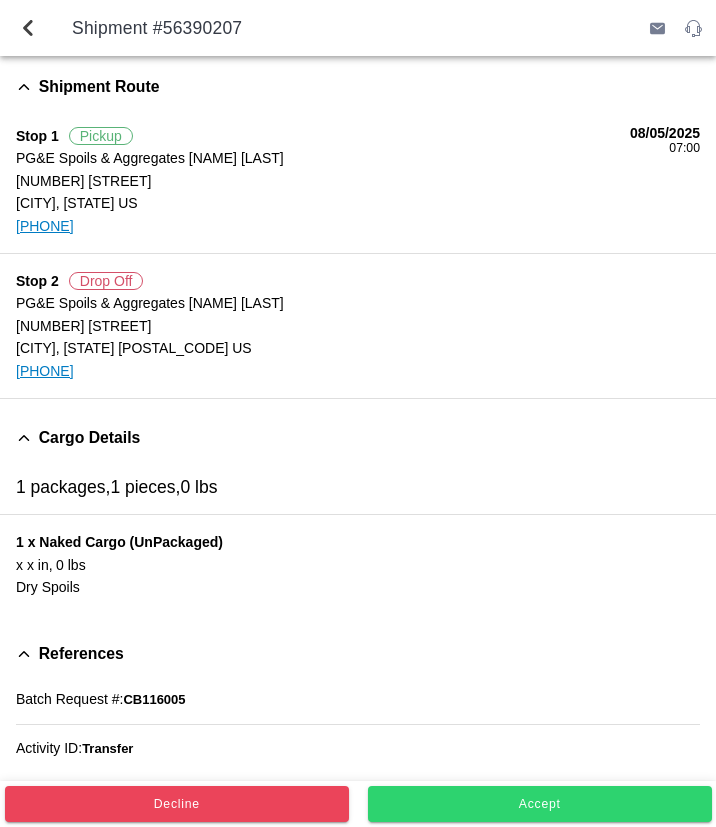 click on "Accept" 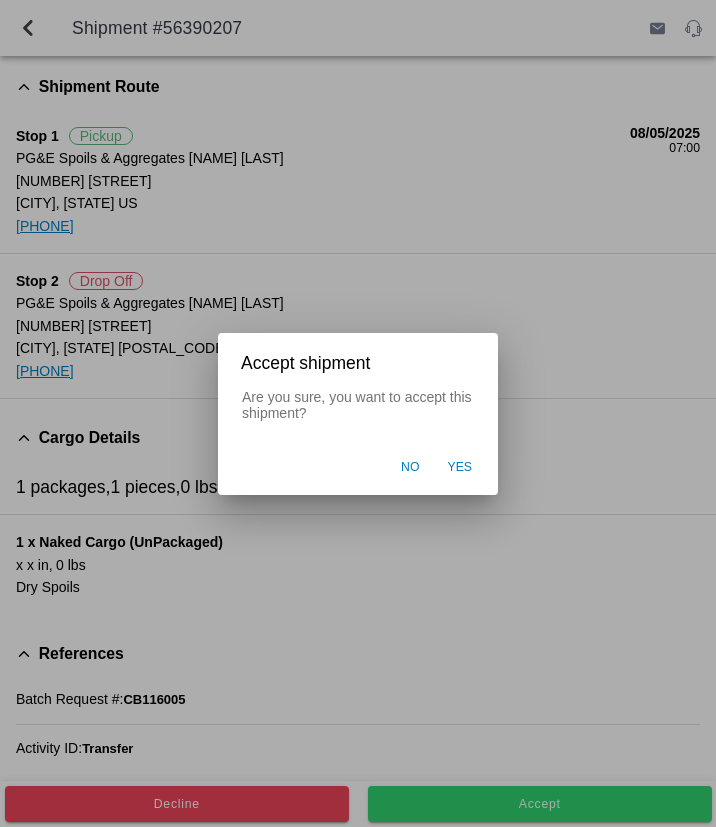 click on "Yes" at bounding box center [459, 468] 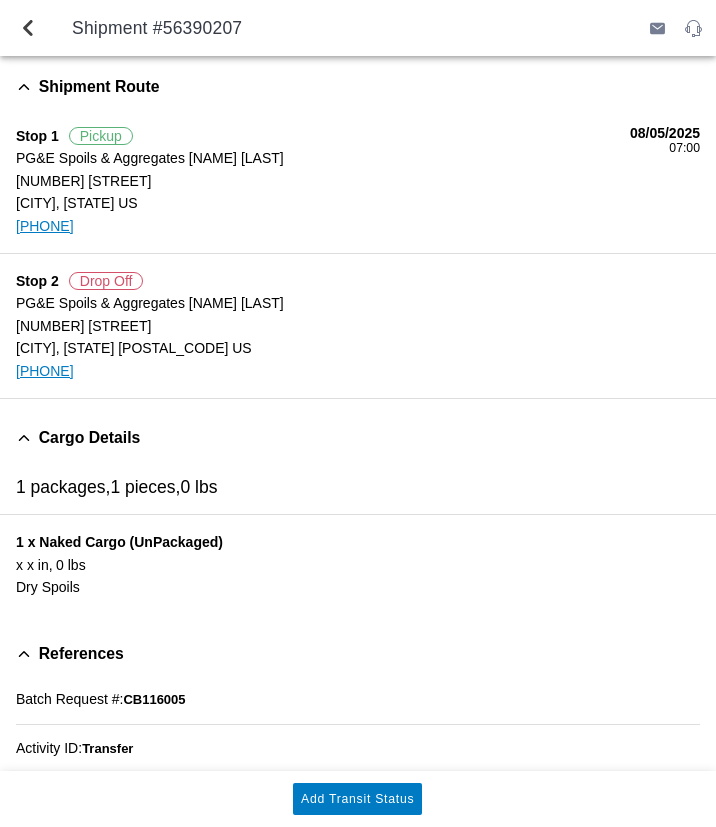 click at bounding box center (28, 28) 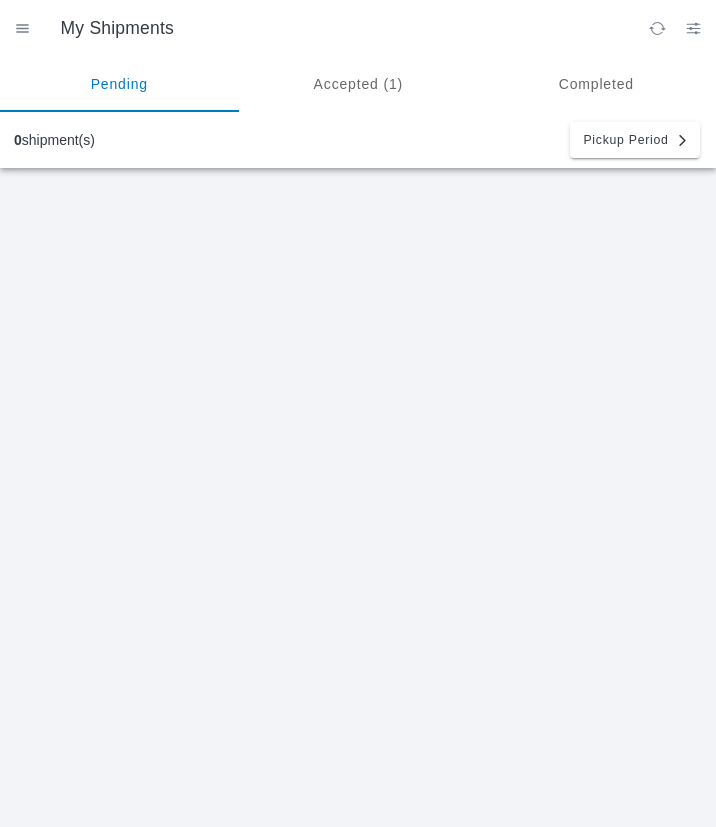 click at bounding box center [22, 28] 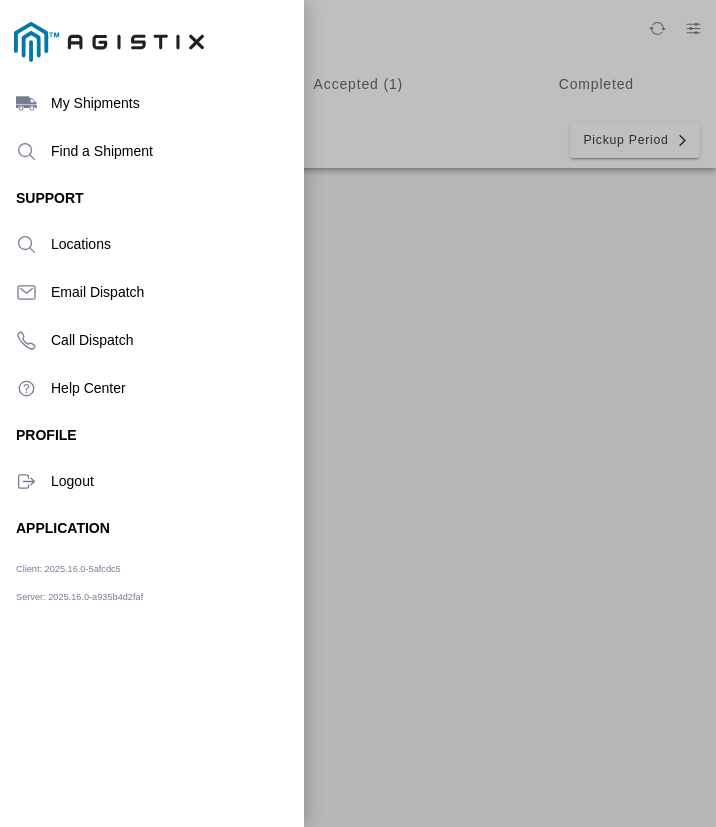 click 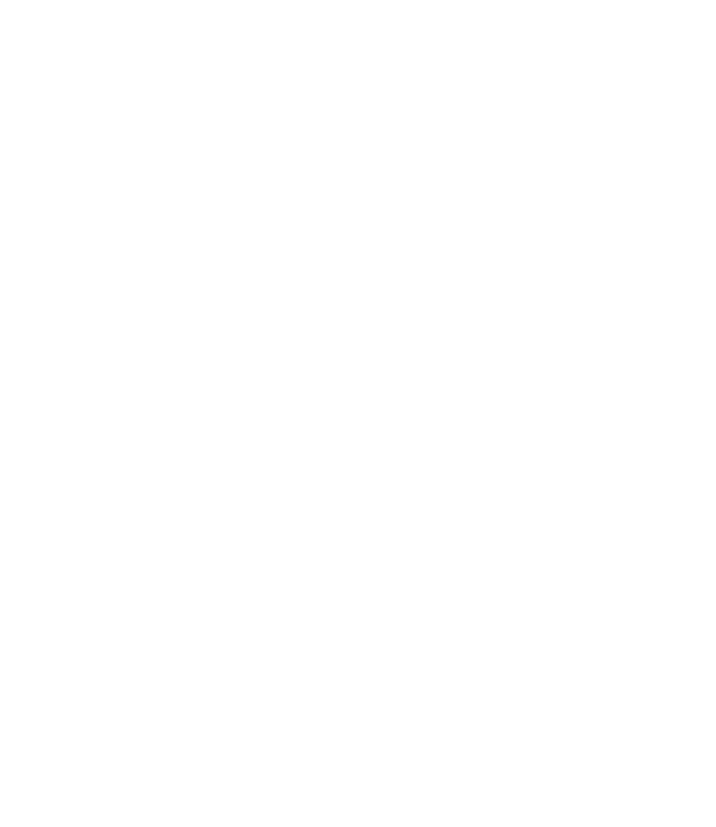 scroll, scrollTop: 0, scrollLeft: 0, axis: both 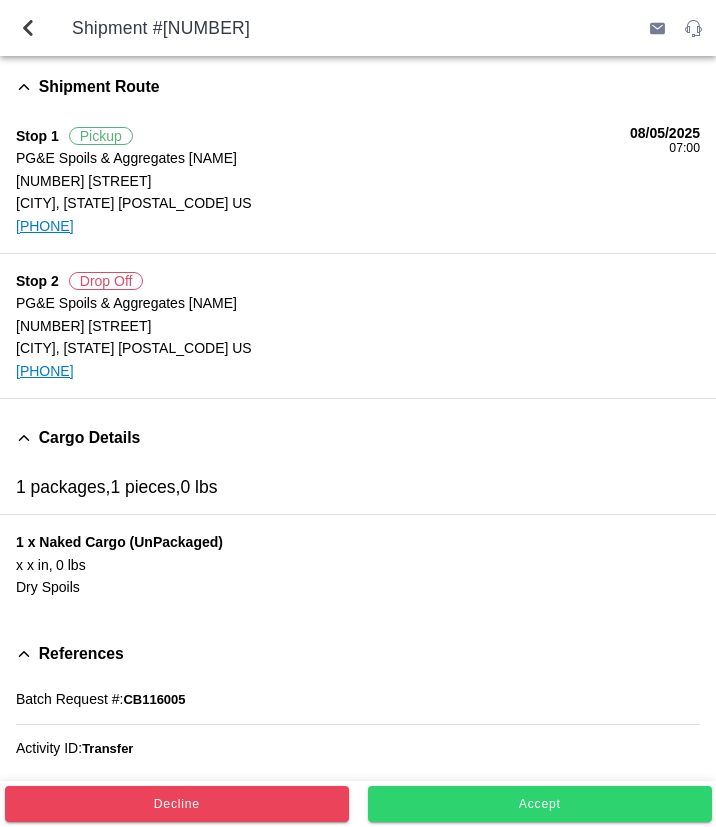 click on "Accept" 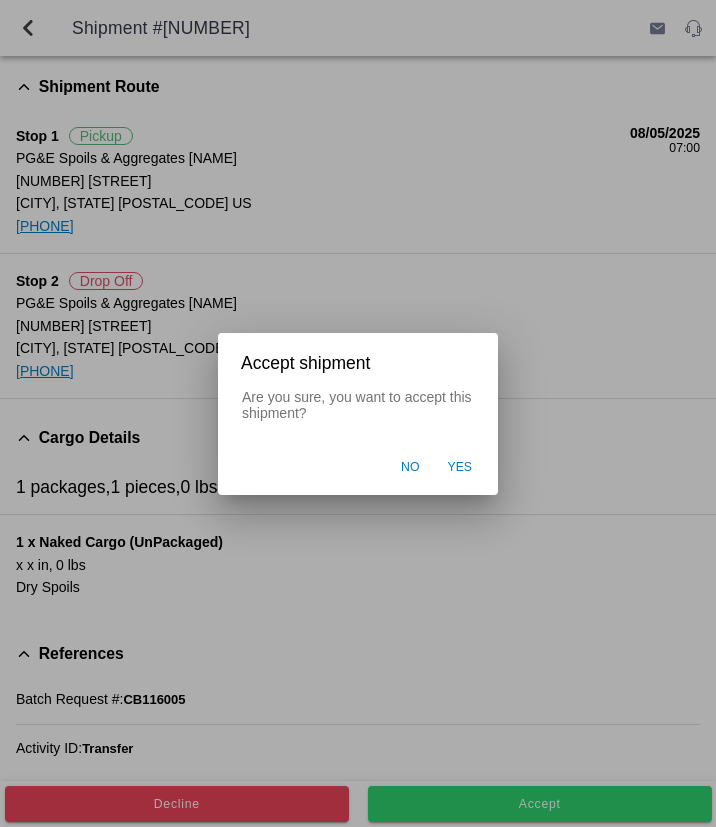 click on "Yes" at bounding box center [459, 468] 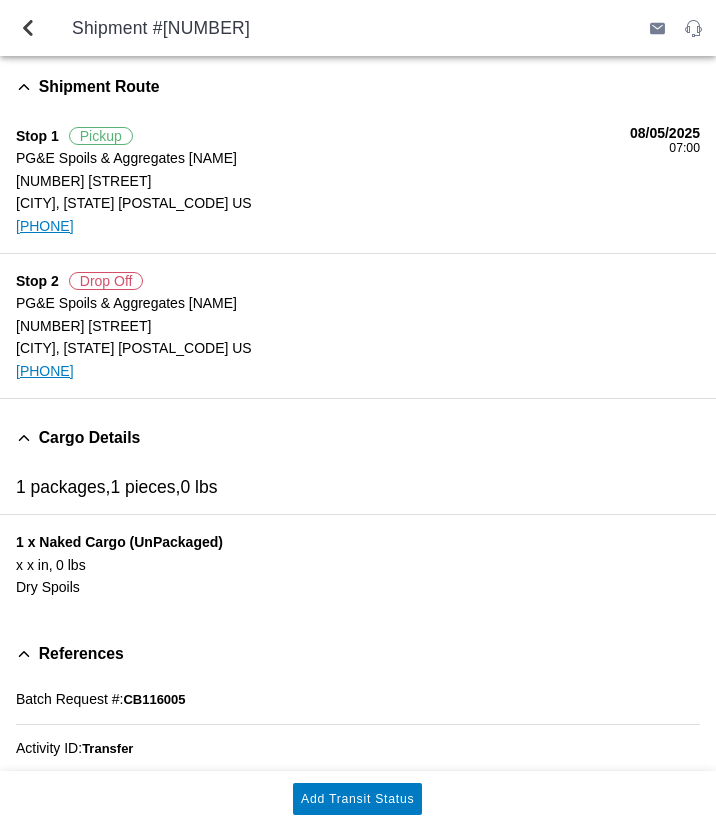 click at bounding box center [28, 28] 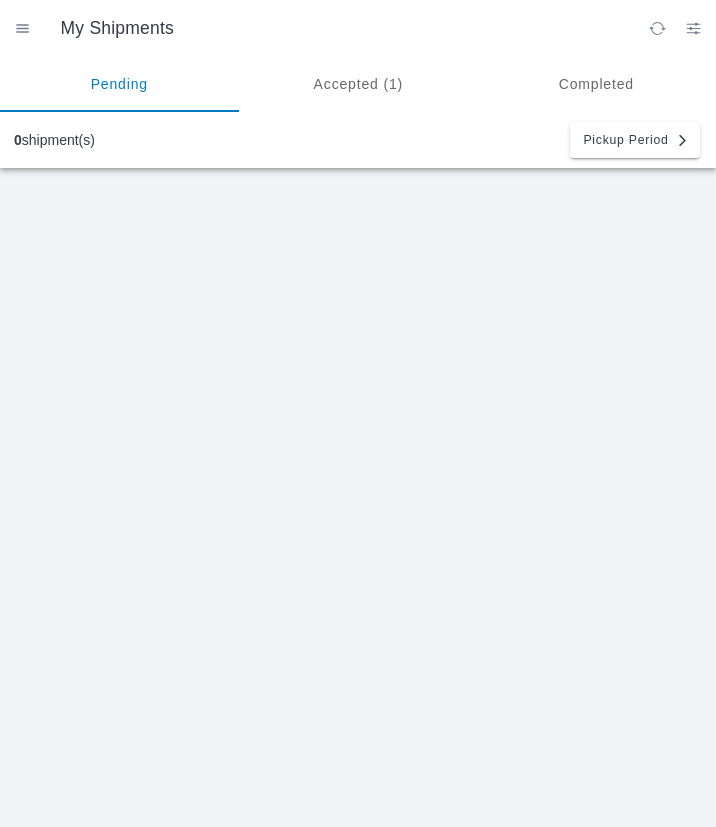 click at bounding box center [22, 28] 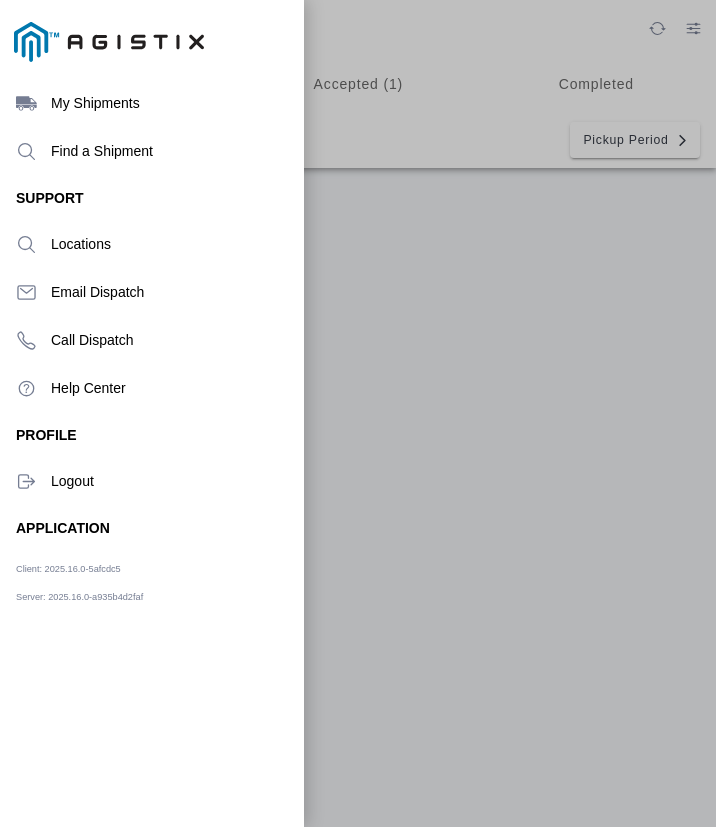 click 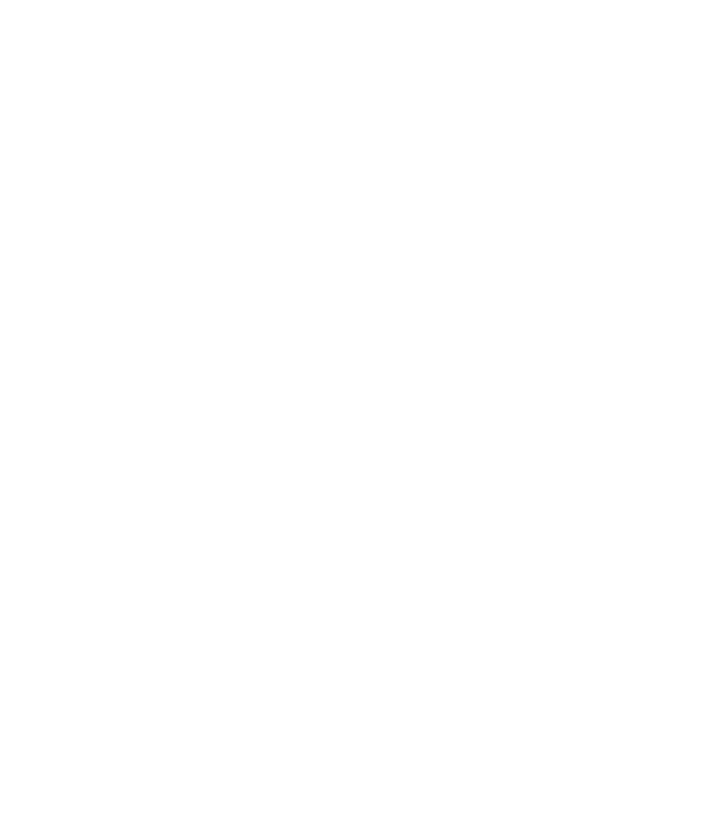scroll, scrollTop: 0, scrollLeft: 0, axis: both 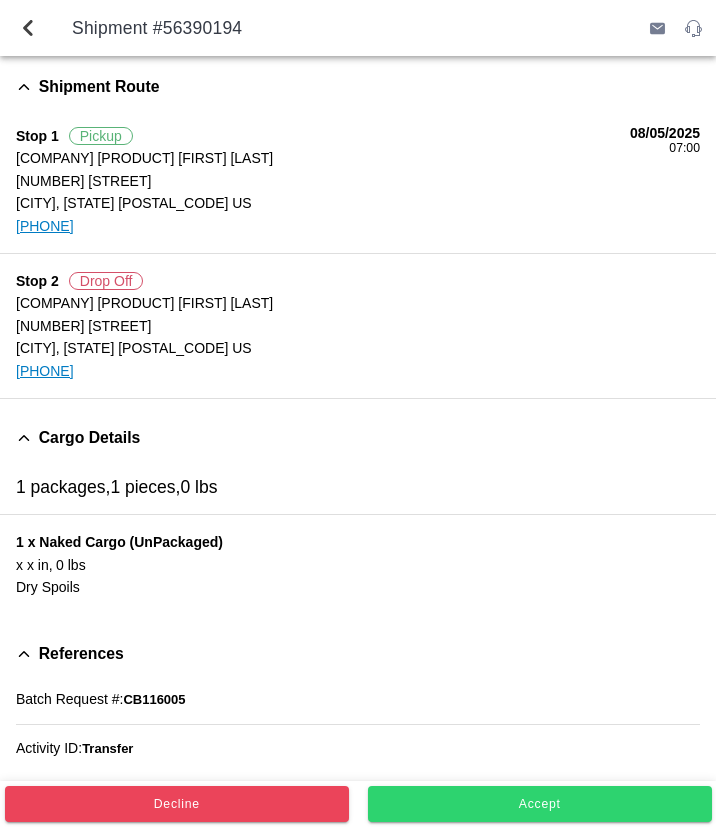 click on "Accept" 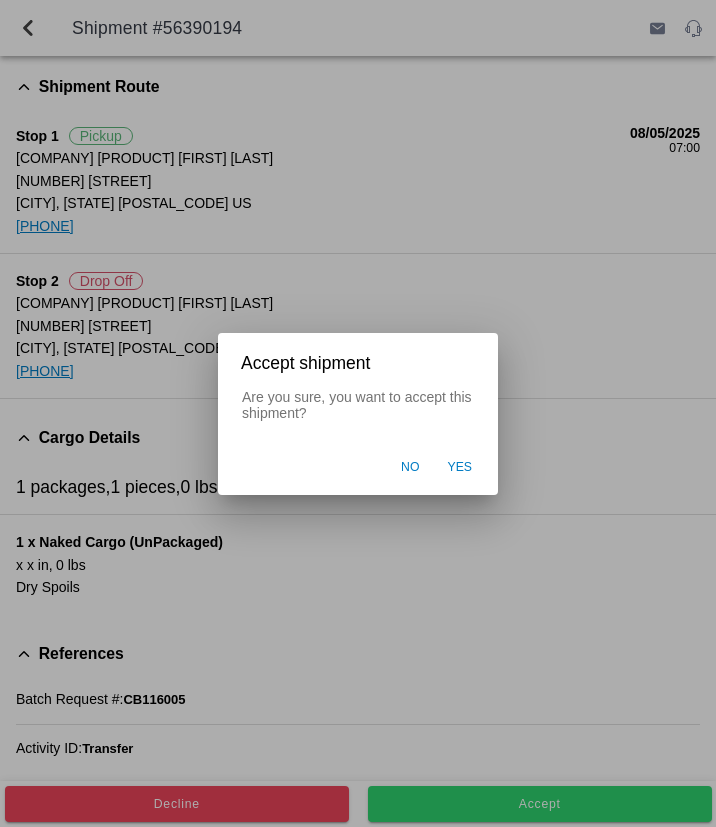 click on "Yes" at bounding box center (459, 468) 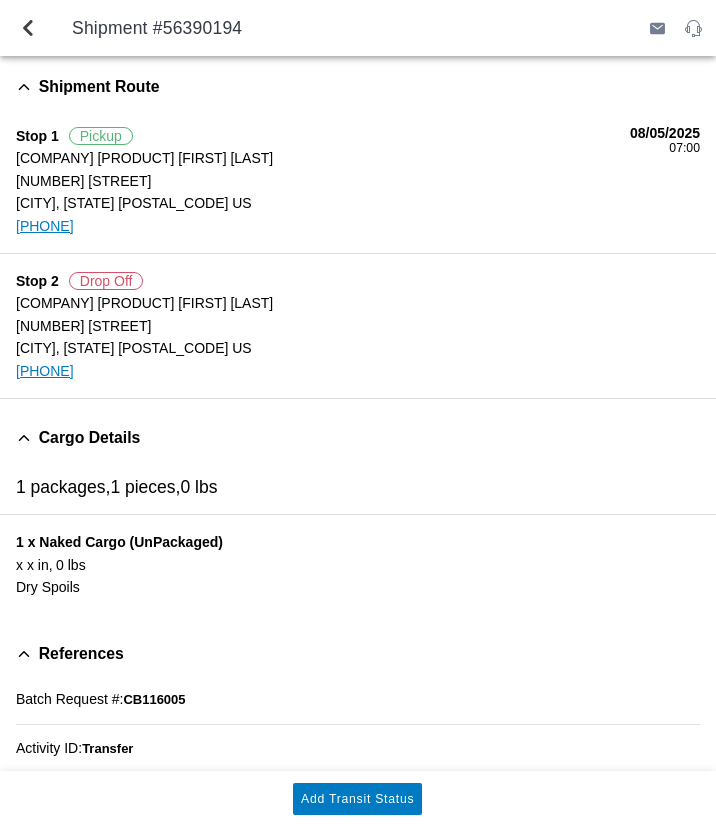 click at bounding box center (28, 28) 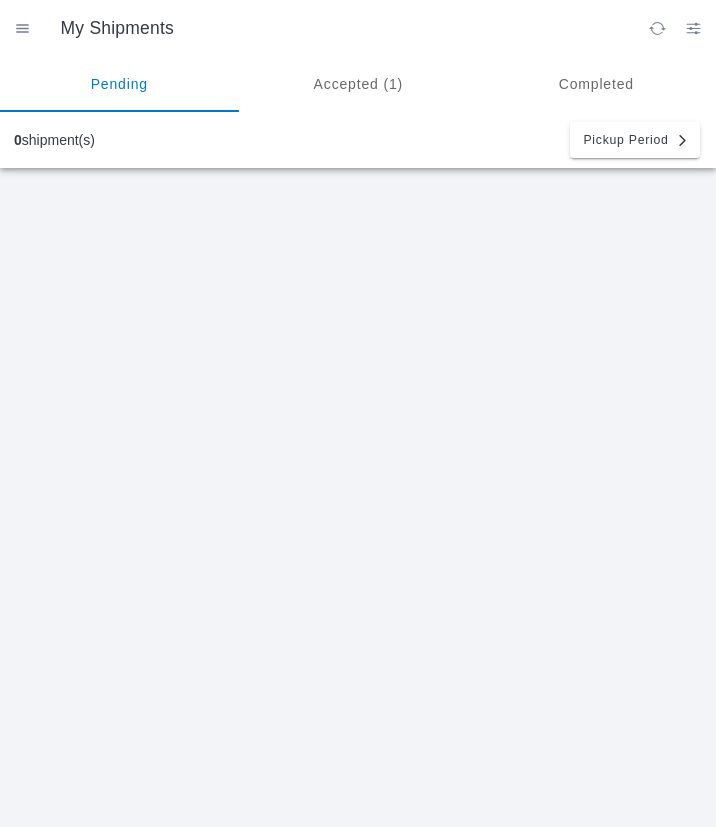 click at bounding box center [22, 28] 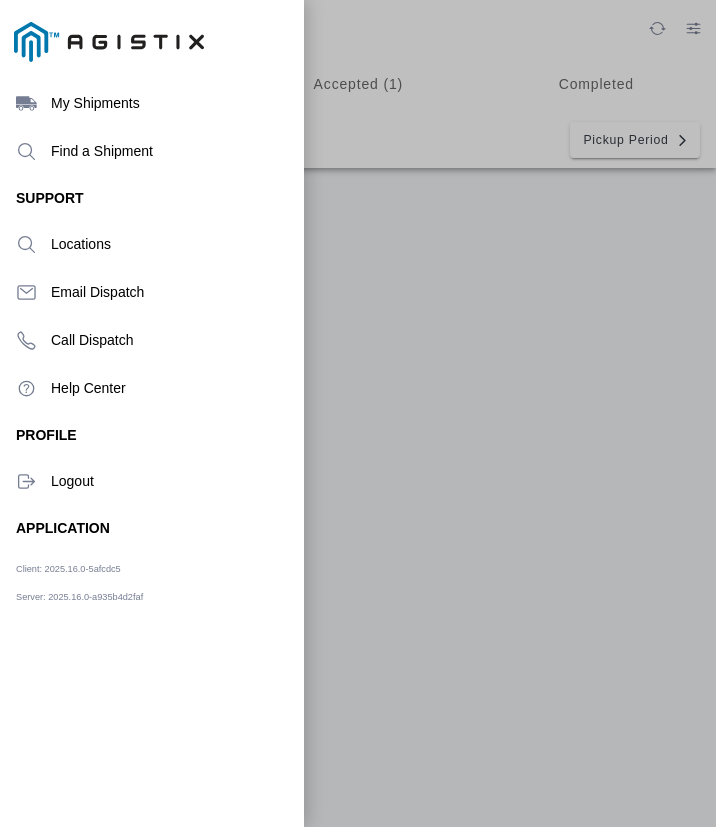 click 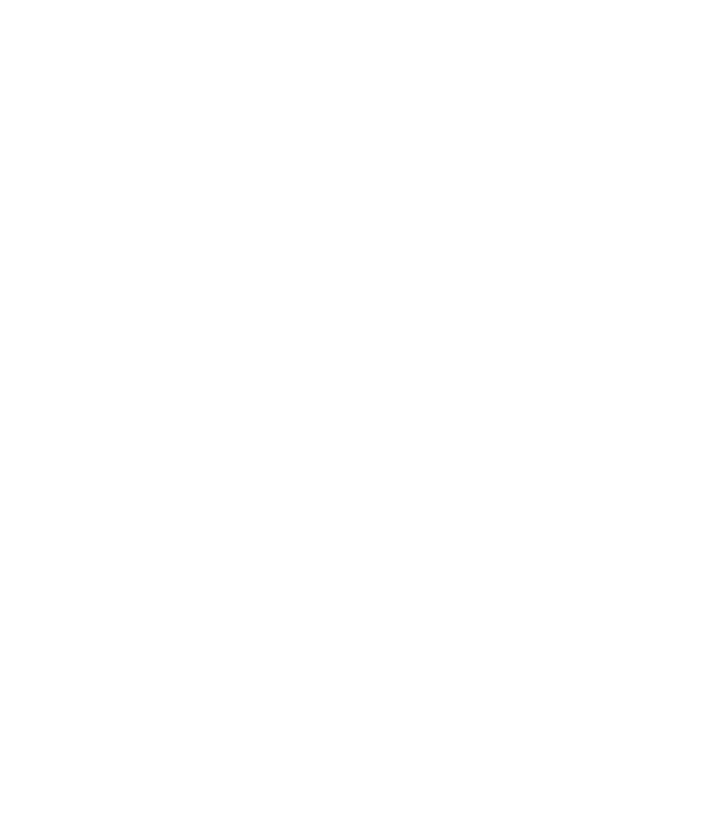 scroll, scrollTop: 0, scrollLeft: 0, axis: both 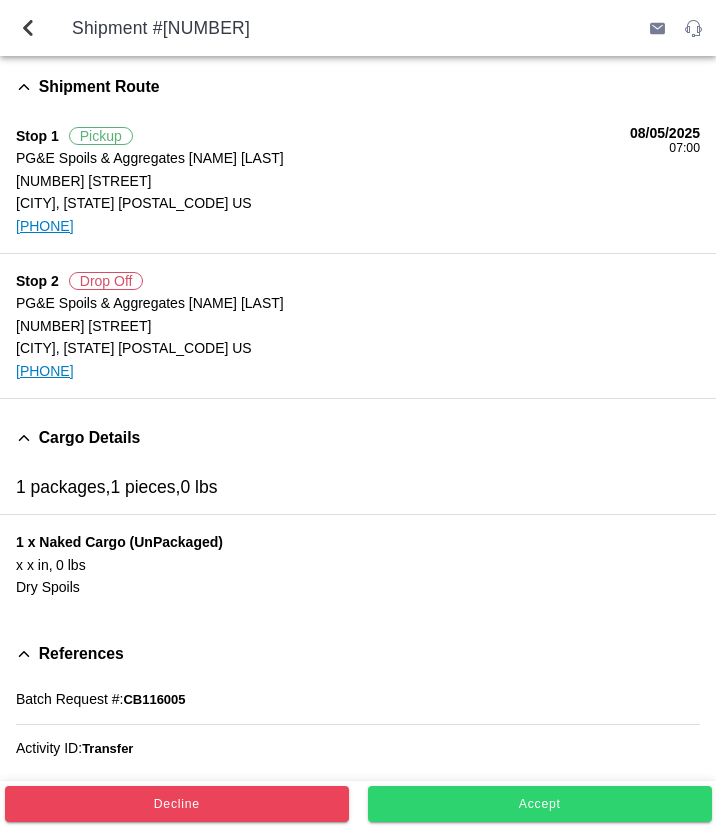 click on "Accept" 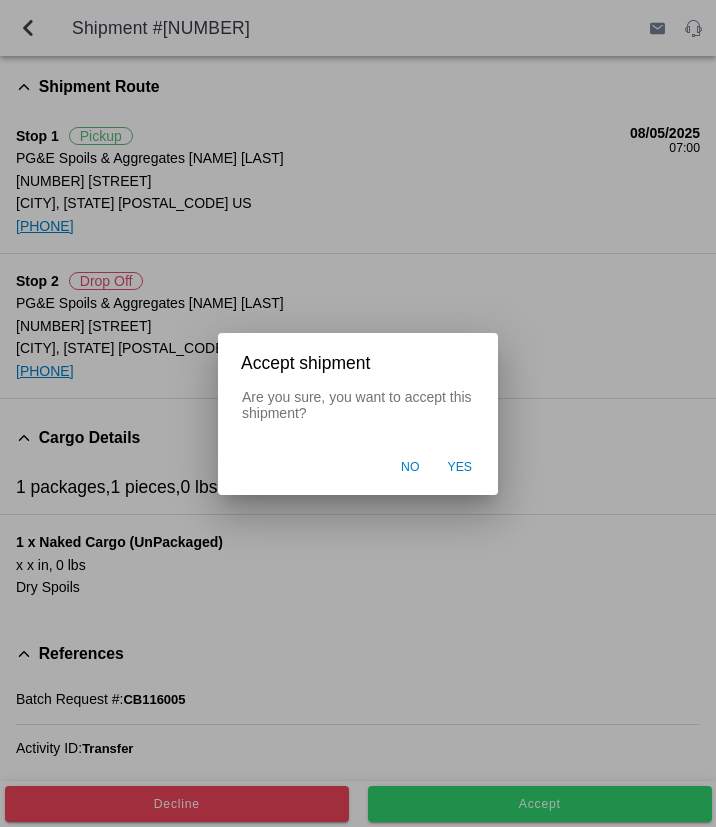 click on "Yes" at bounding box center [459, 468] 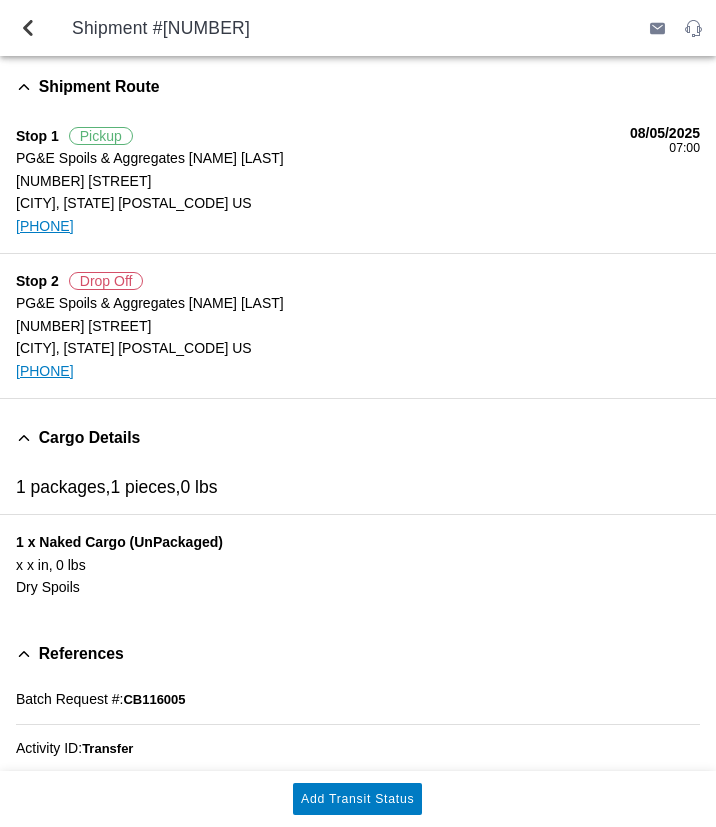 click at bounding box center (28, 28) 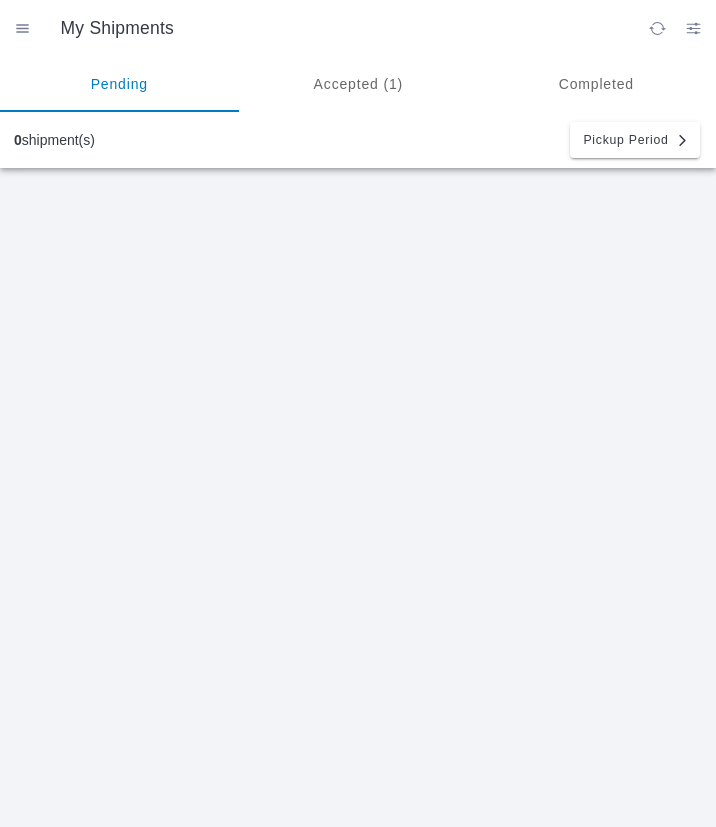 click at bounding box center (22, 28) 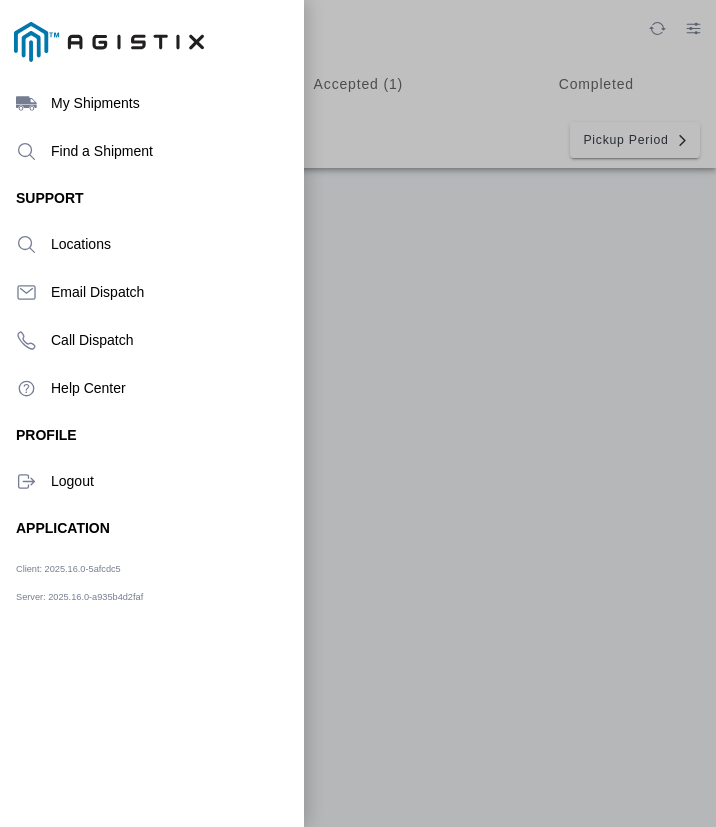 click 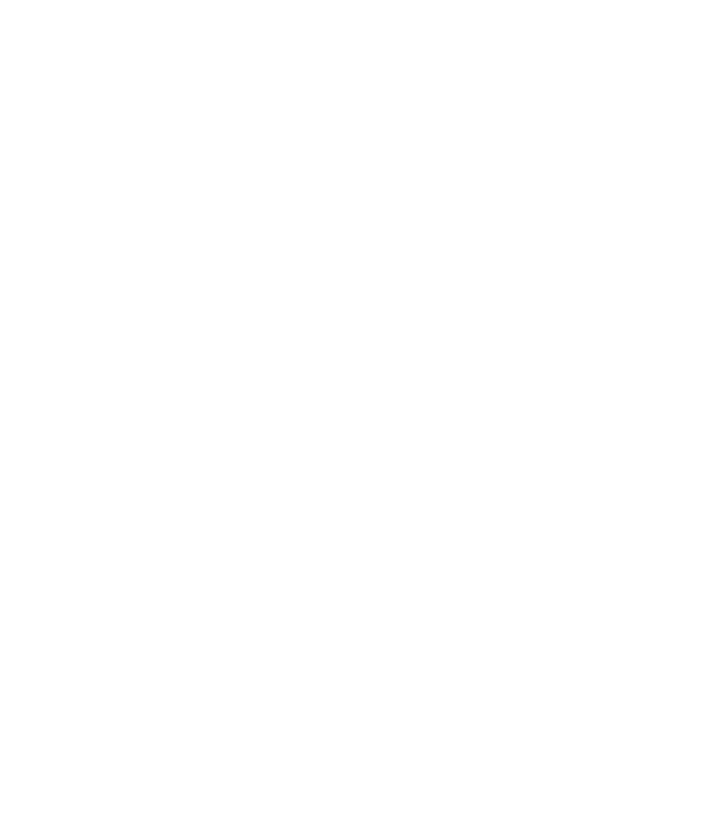 scroll, scrollTop: 0, scrollLeft: 0, axis: both 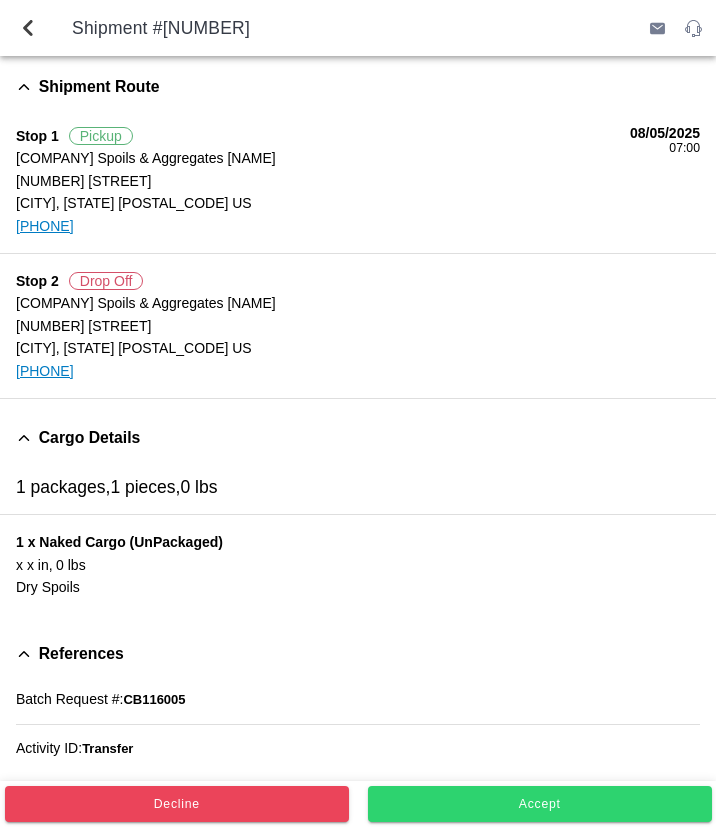 click on "Accept" 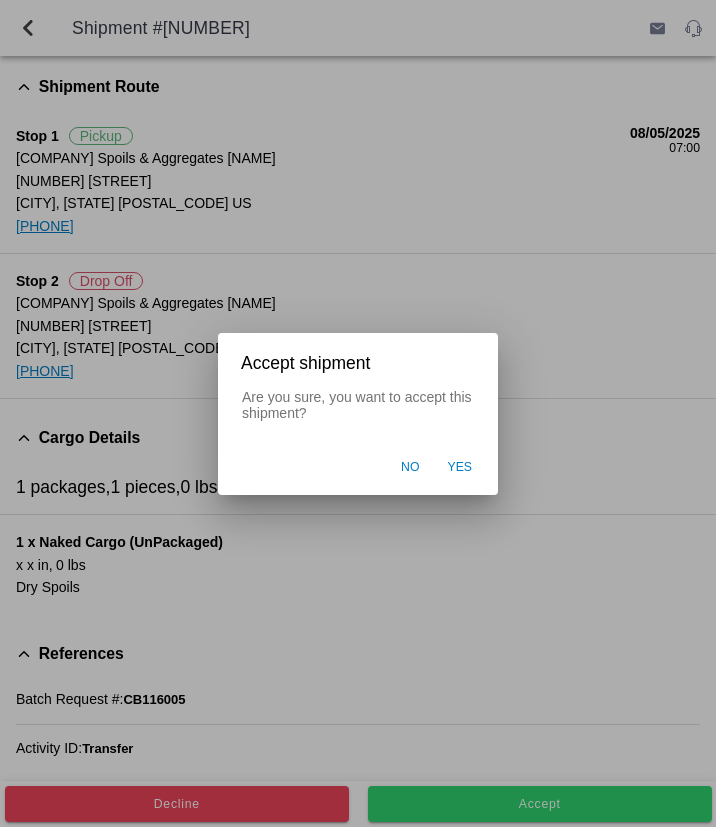 click on "Yes" at bounding box center [459, 468] 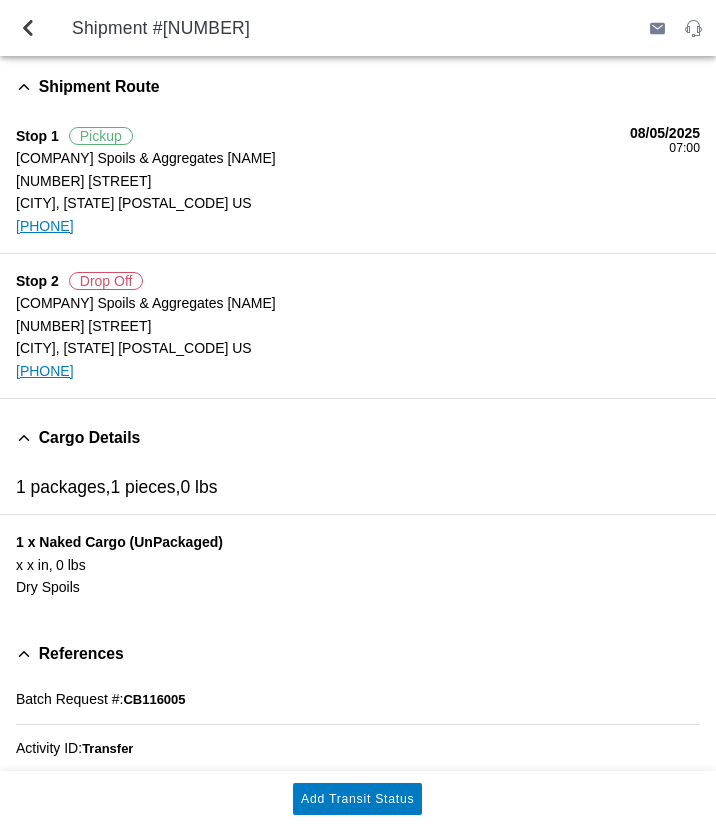 click at bounding box center (28, 28) 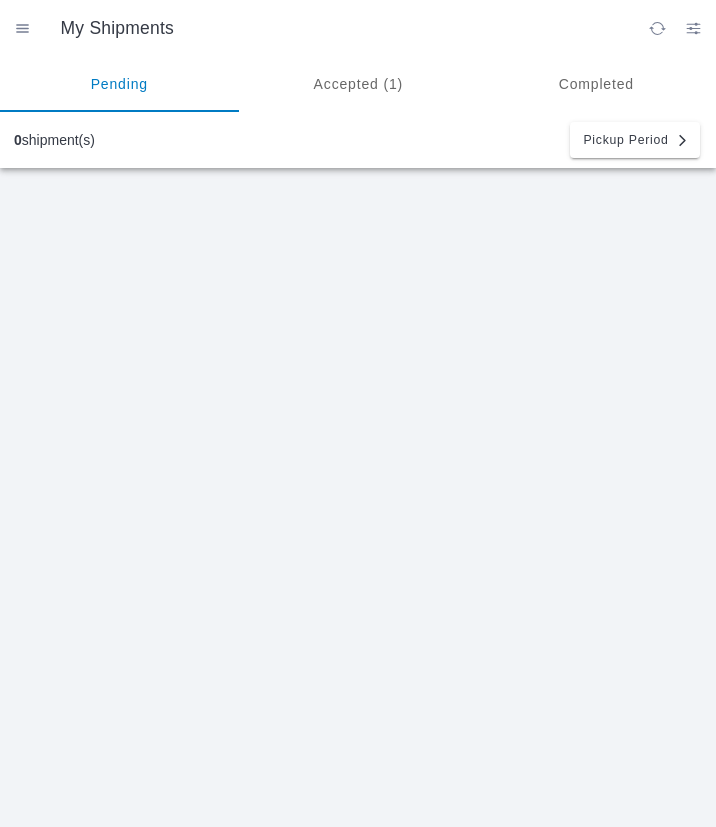 click at bounding box center (22, 28) 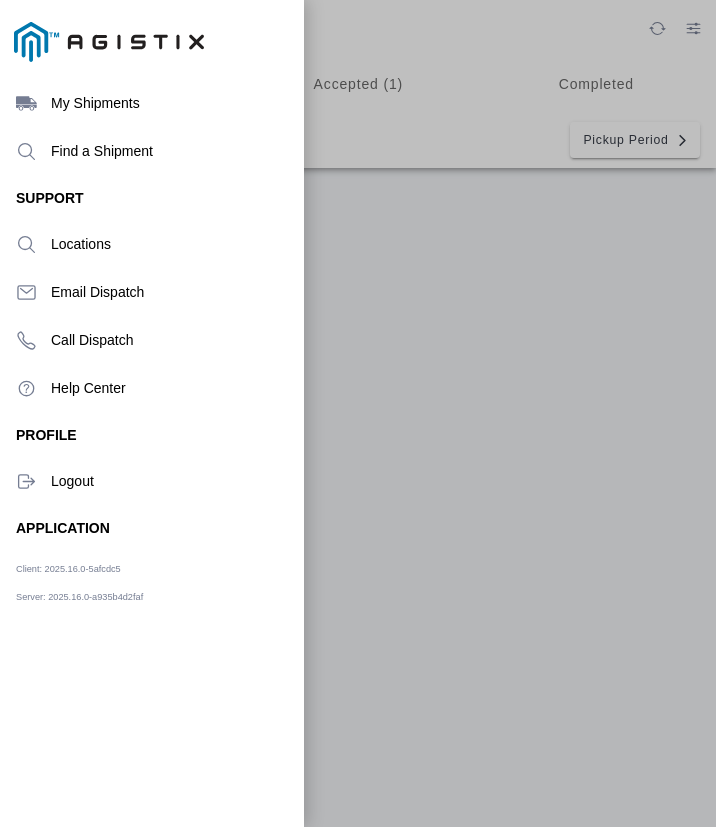 click 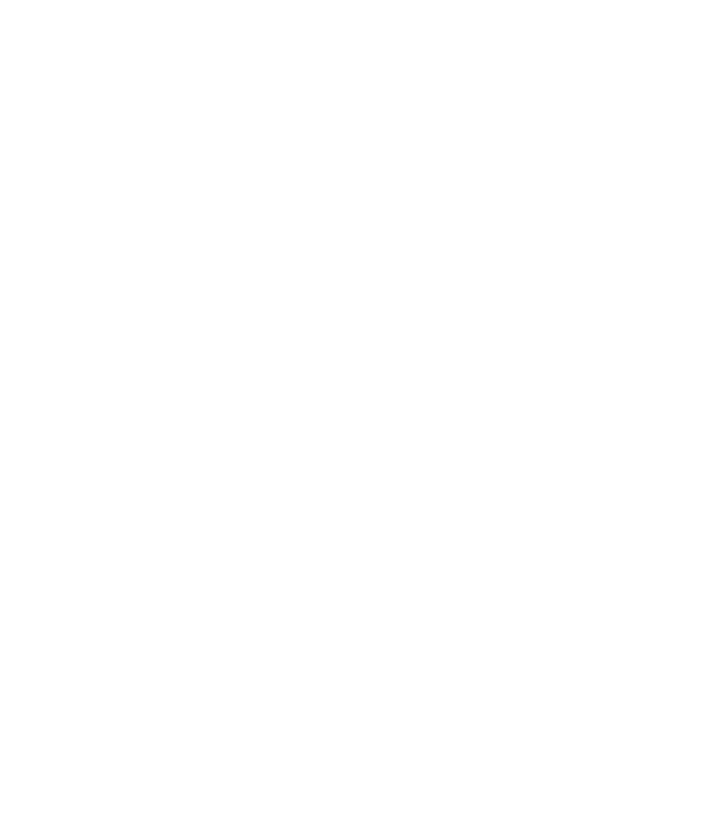 scroll, scrollTop: 0, scrollLeft: 0, axis: both 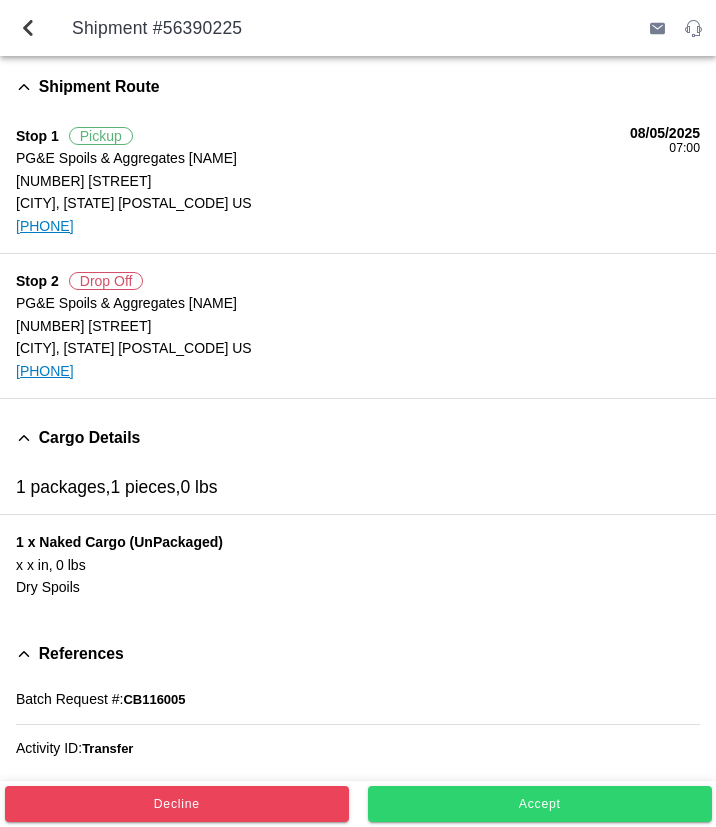 click on "Accept" 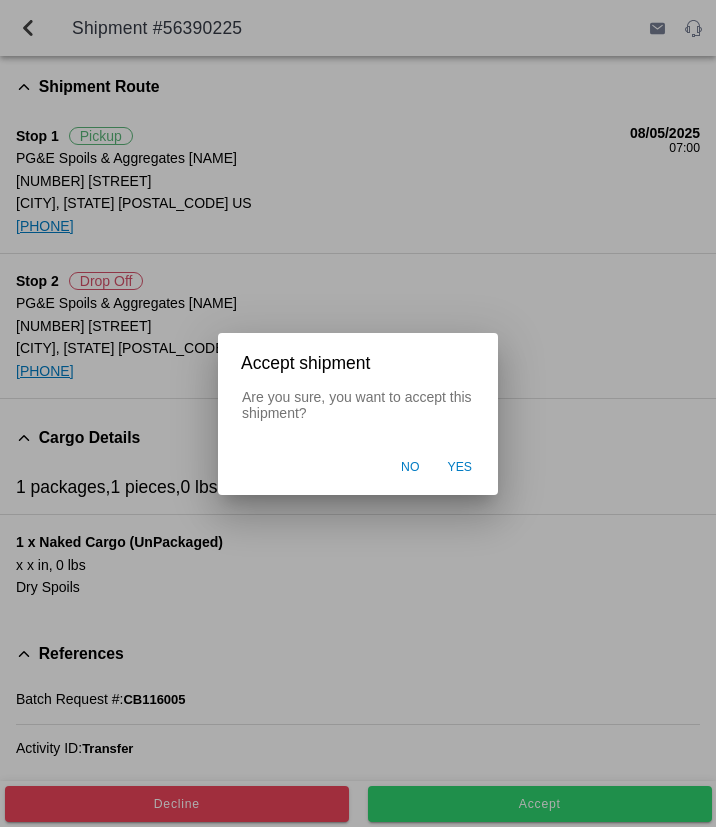 click on "Yes" at bounding box center [459, 468] 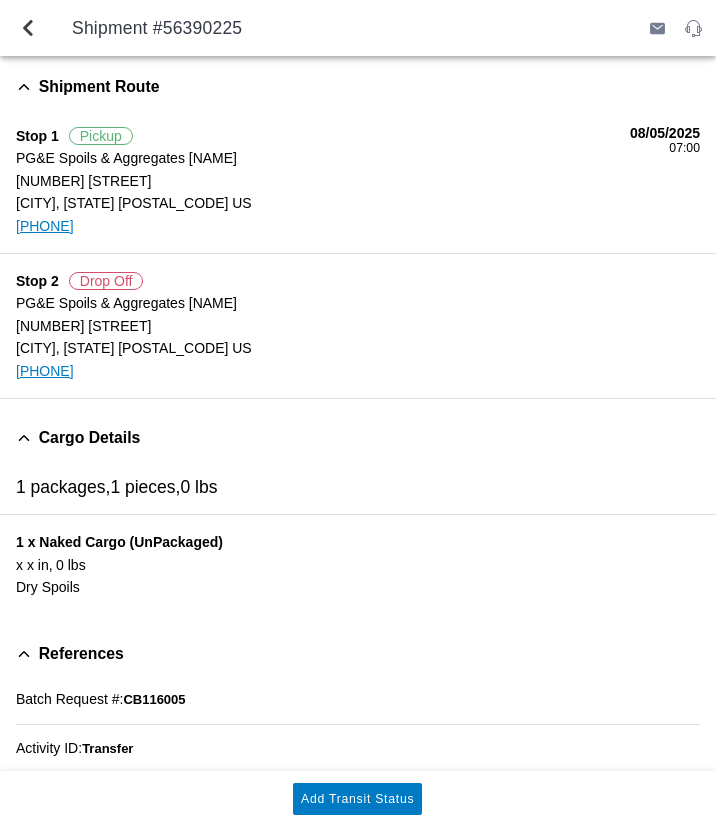 click at bounding box center (28, 28) 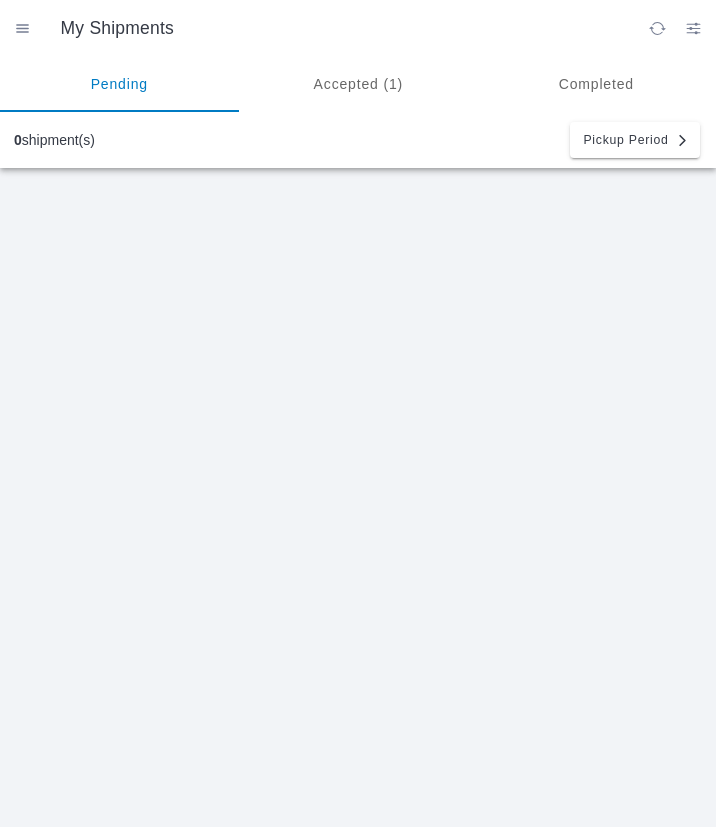 click at bounding box center [22, 28] 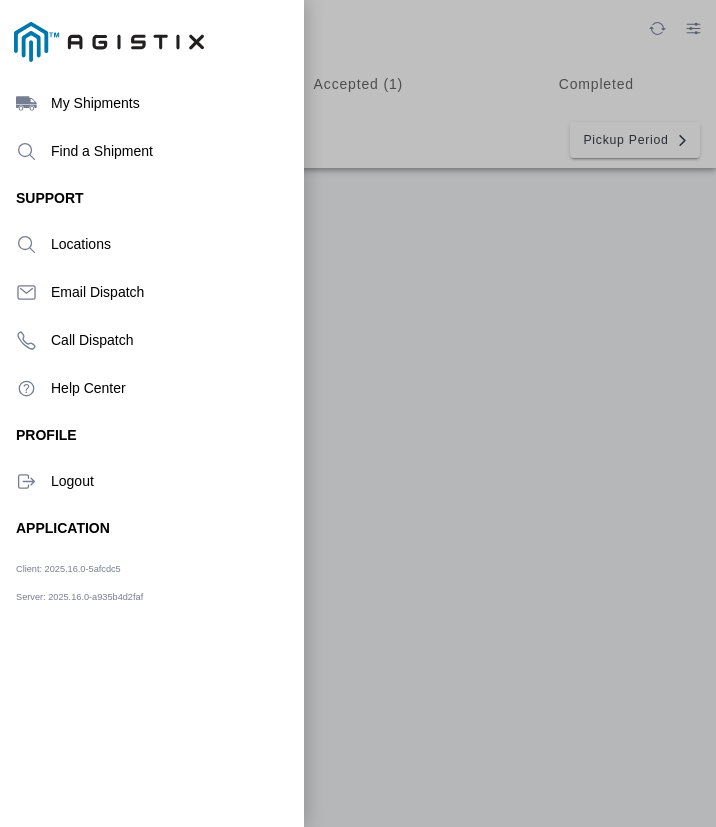 click 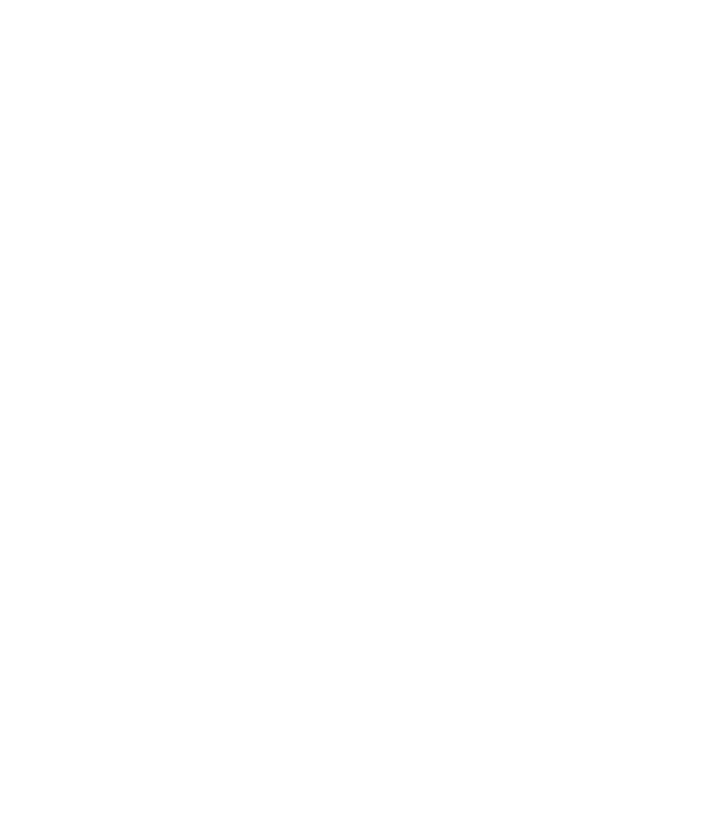 scroll, scrollTop: 0, scrollLeft: 0, axis: both 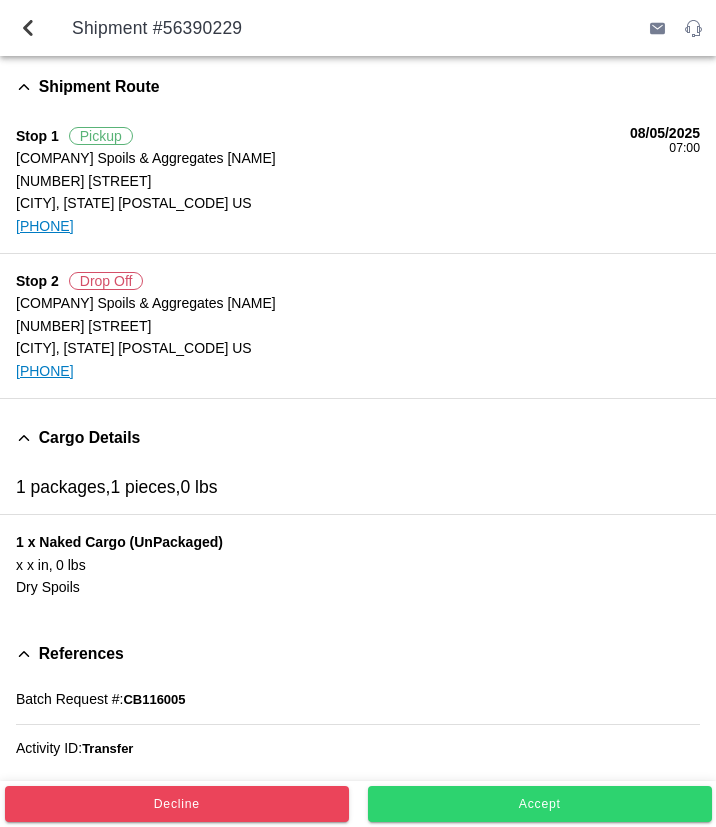 click on "Accept" 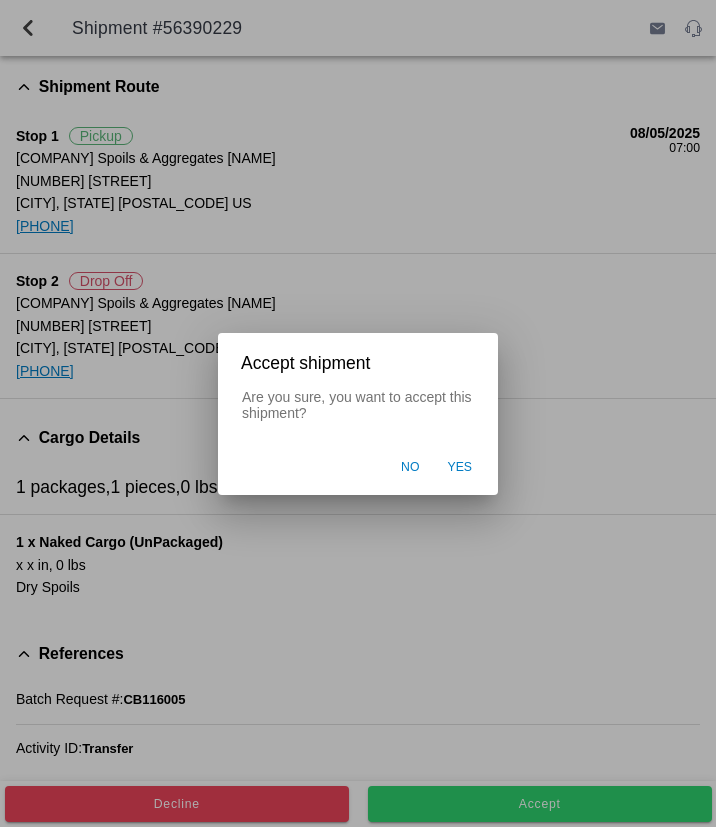 click on "Yes" at bounding box center [459, 468] 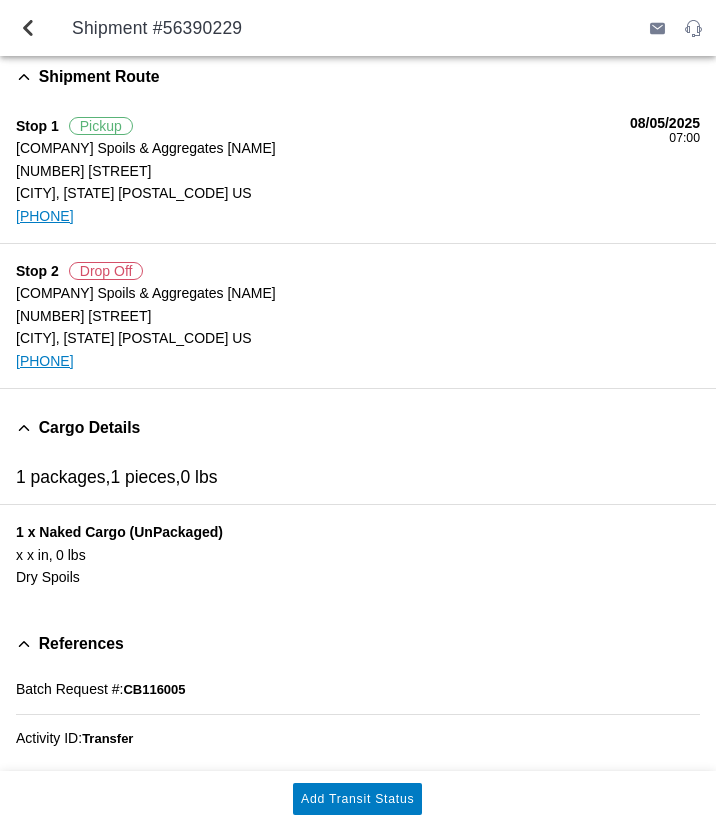 scroll, scrollTop: 0, scrollLeft: 0, axis: both 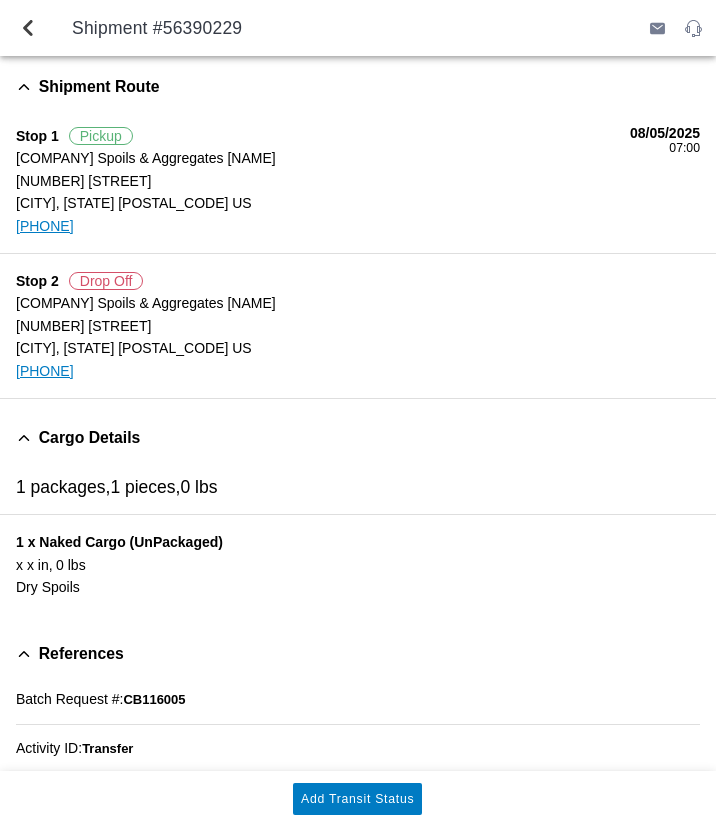 click at bounding box center [28, 28] 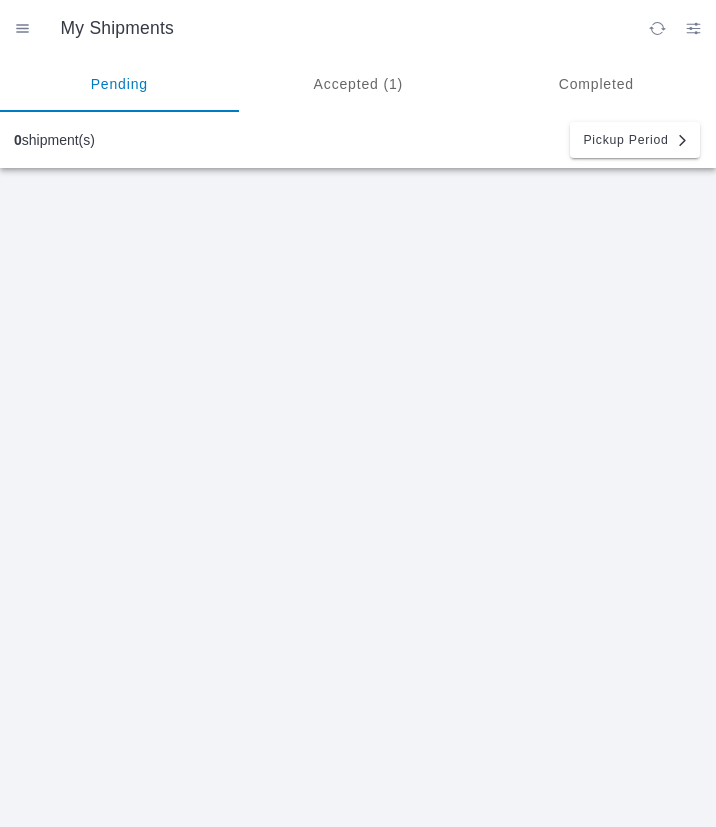 click on "My Shipments" 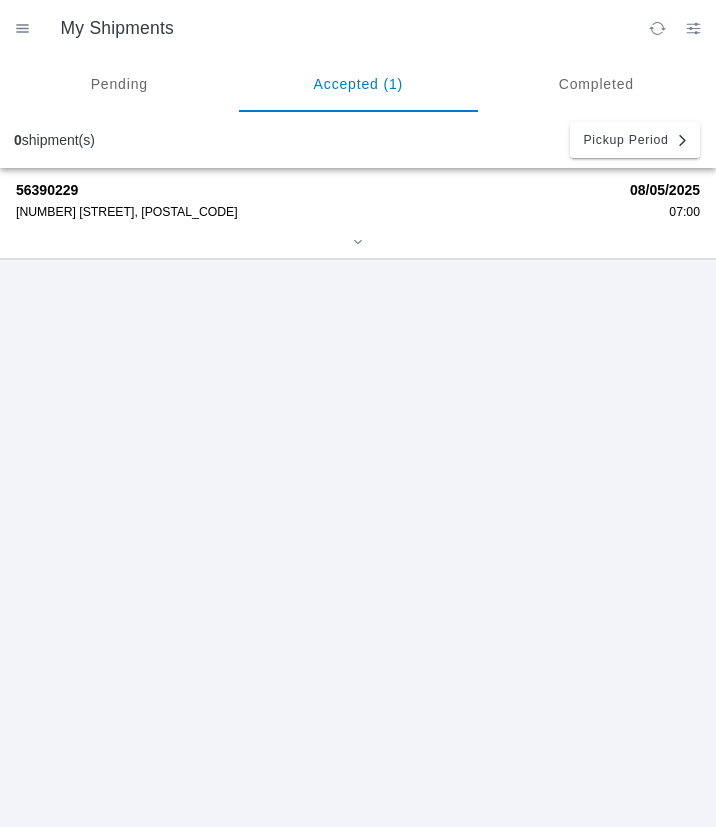 click at bounding box center (22, 28) 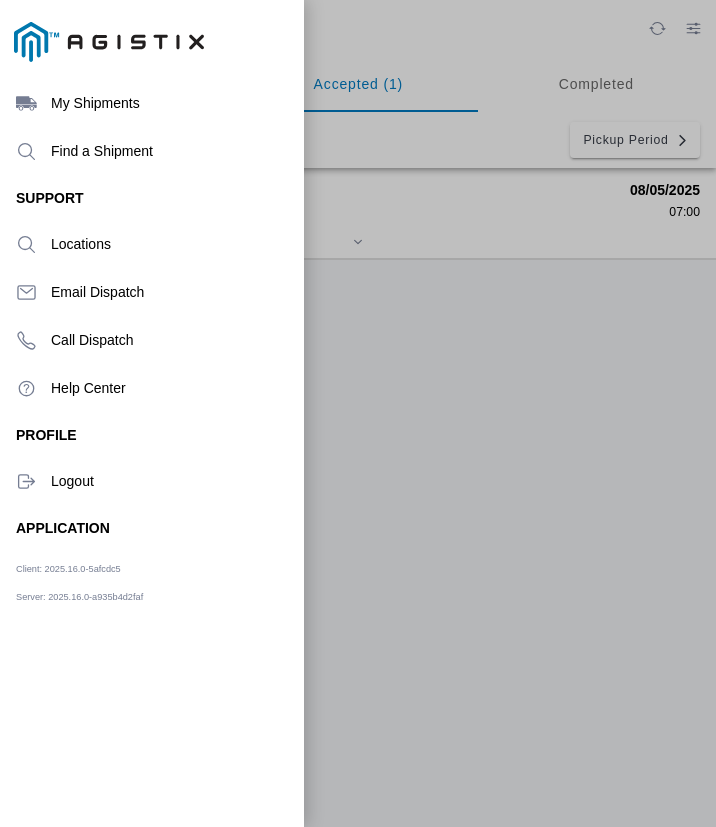 click 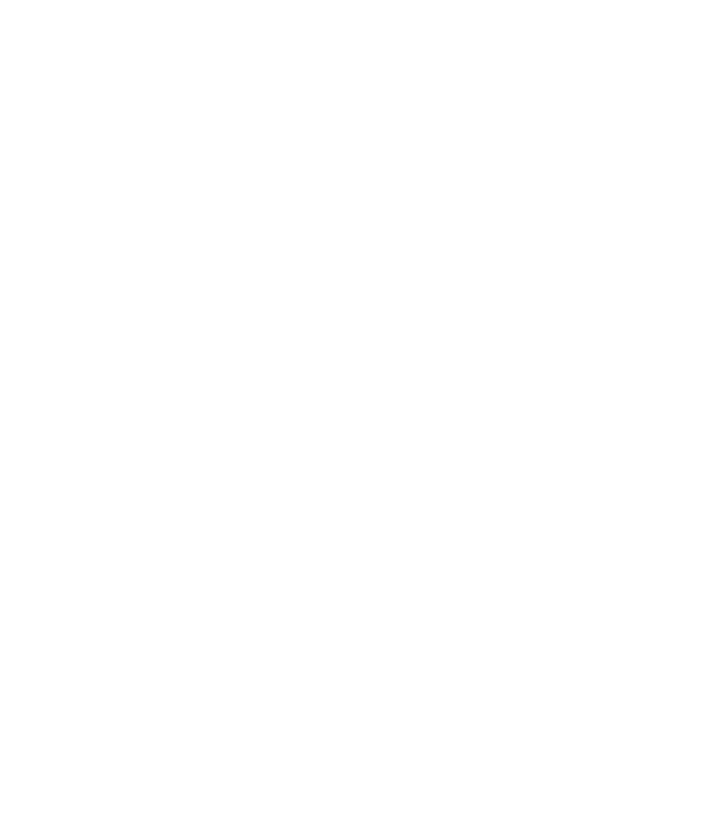 scroll, scrollTop: 0, scrollLeft: 0, axis: both 